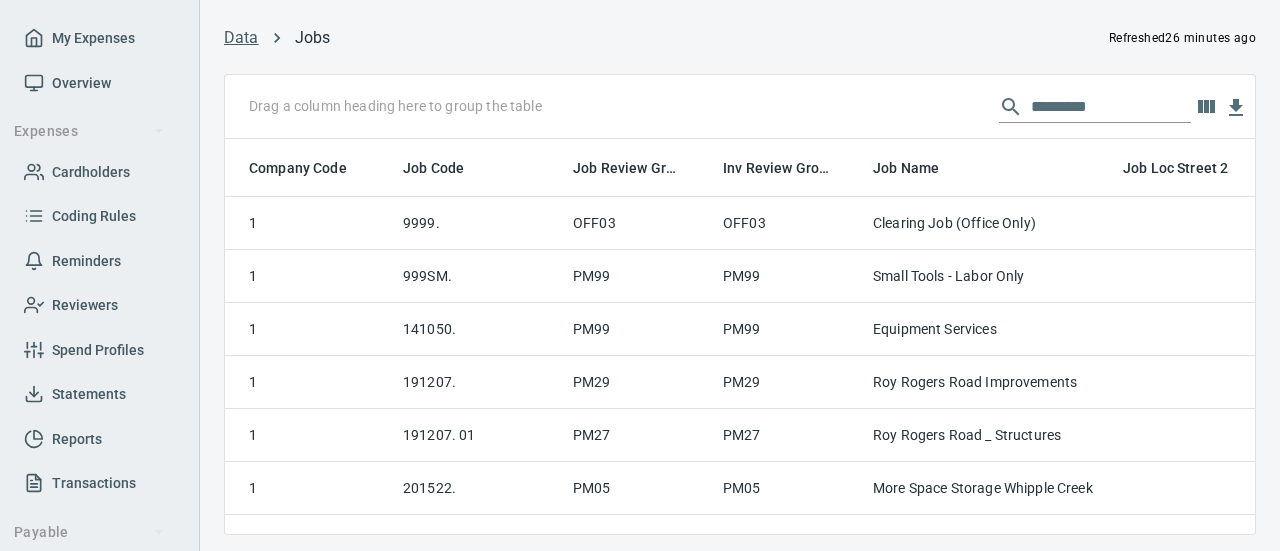 scroll, scrollTop: 0, scrollLeft: 0, axis: both 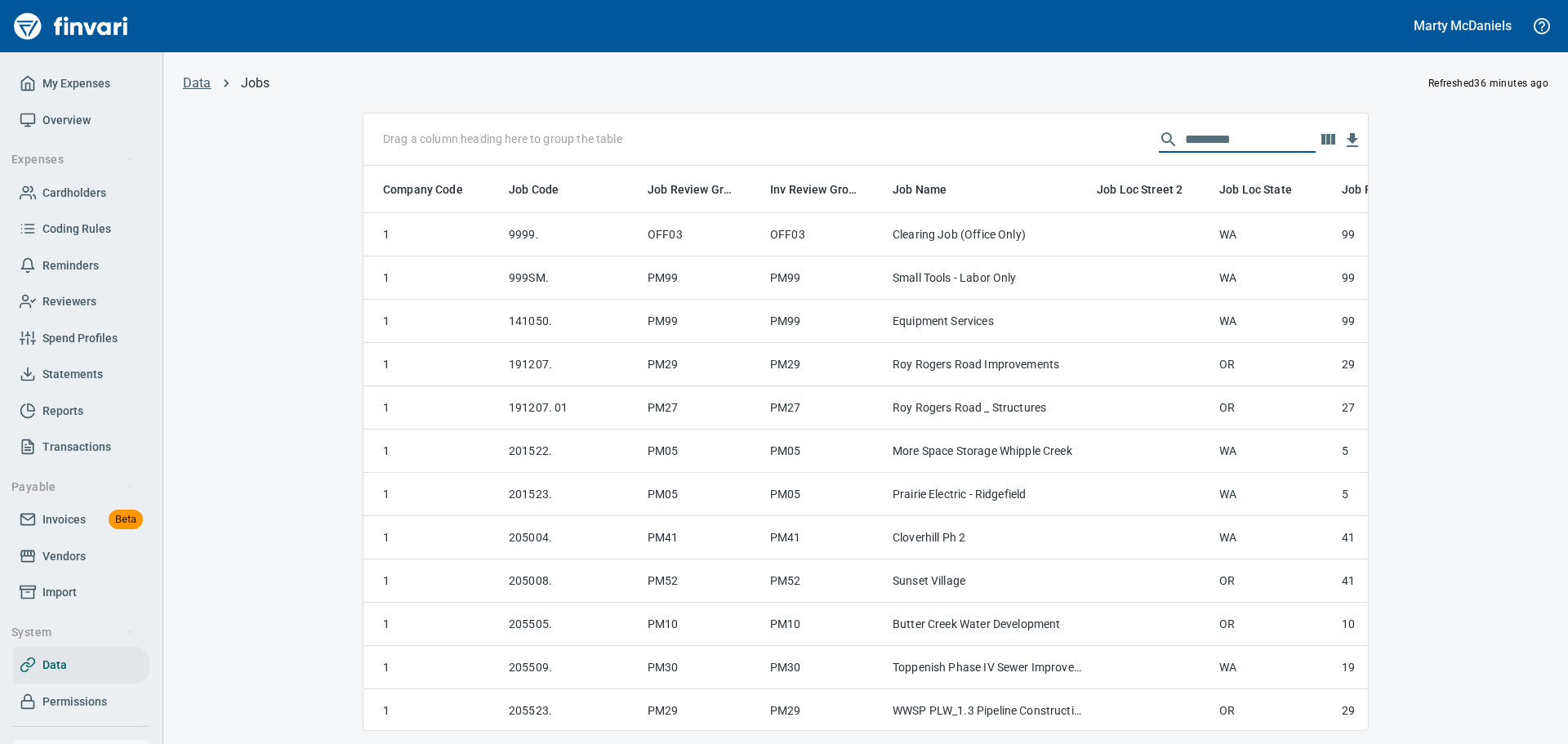 click at bounding box center (1250, 140) 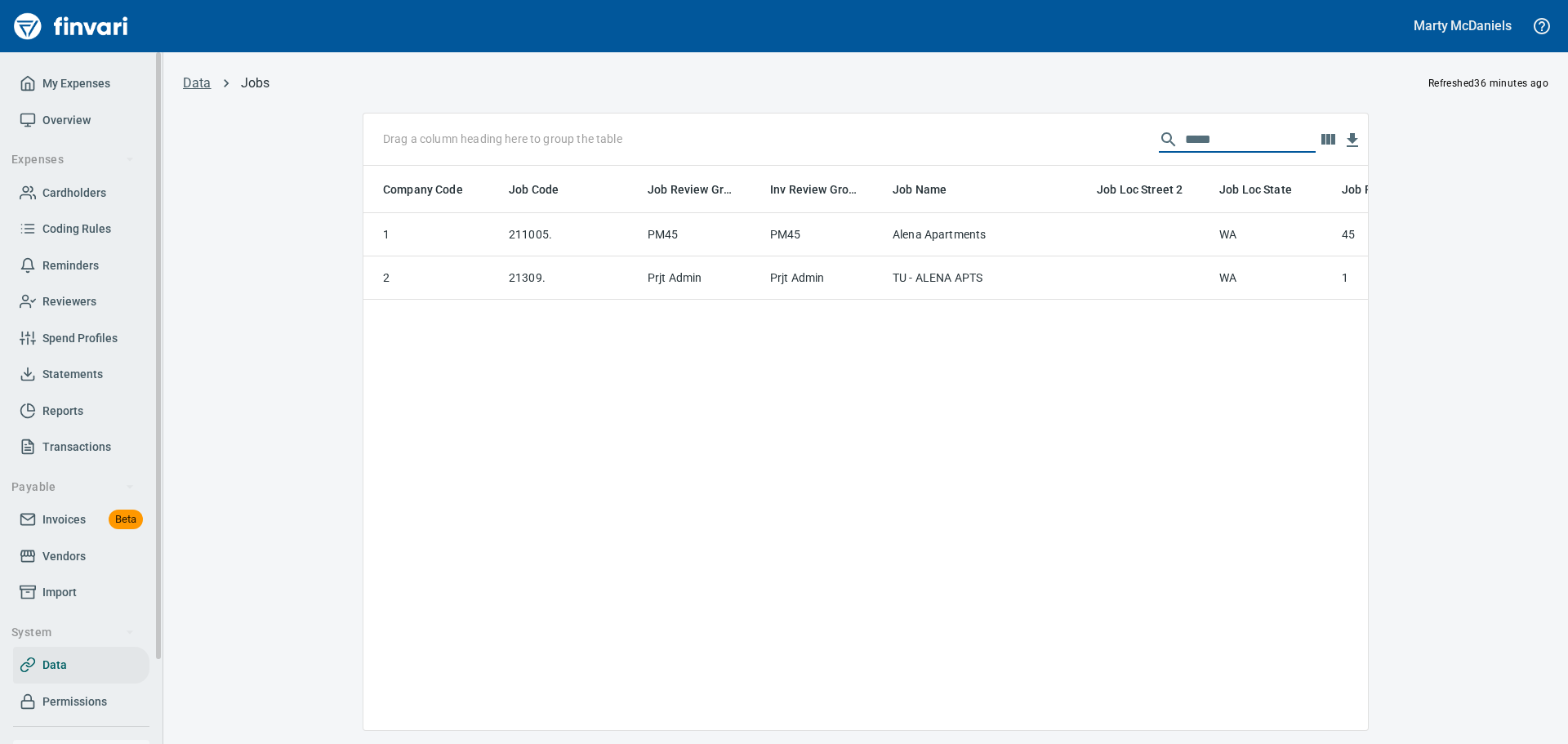 type on "*****" 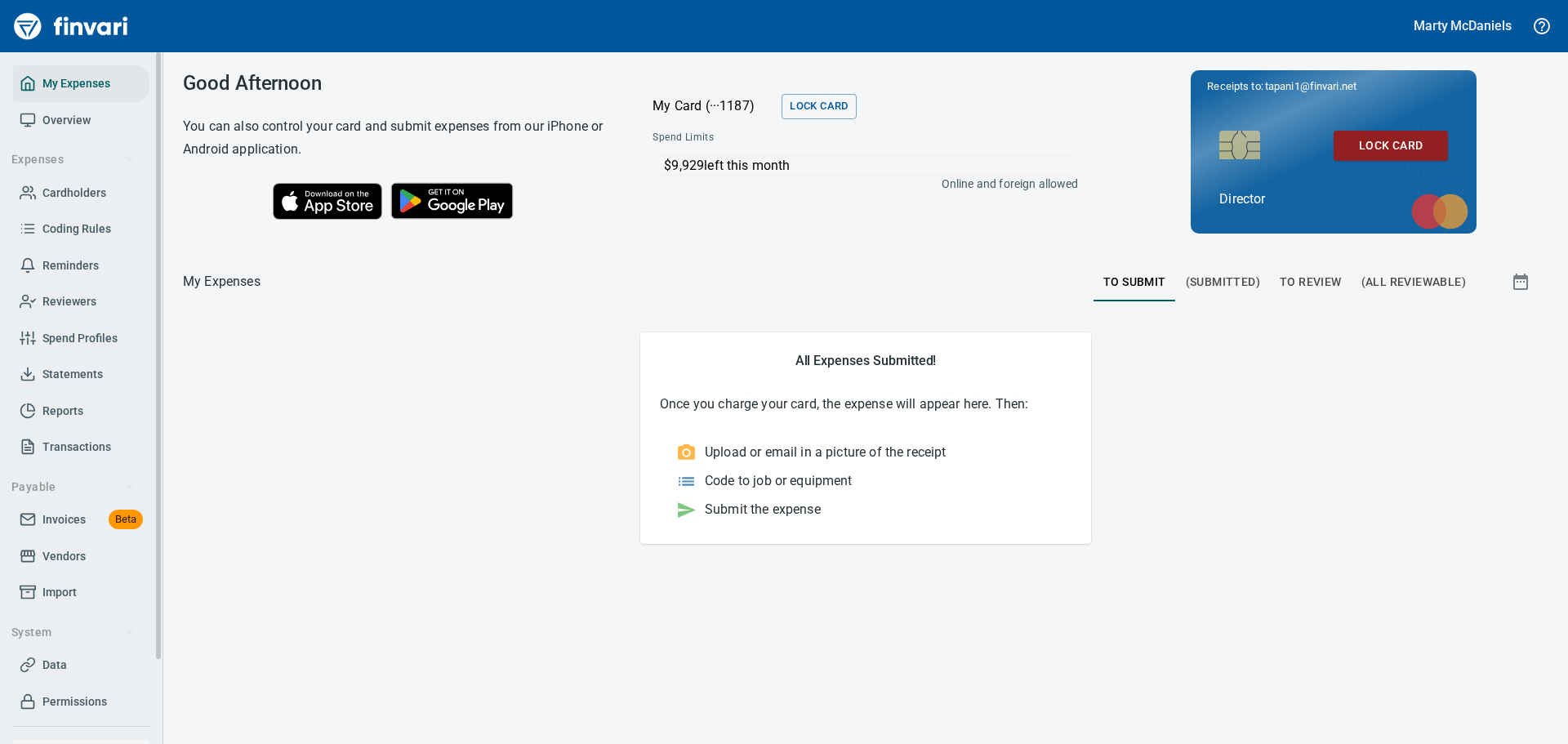 click on "Invoices" at bounding box center [64, 519] 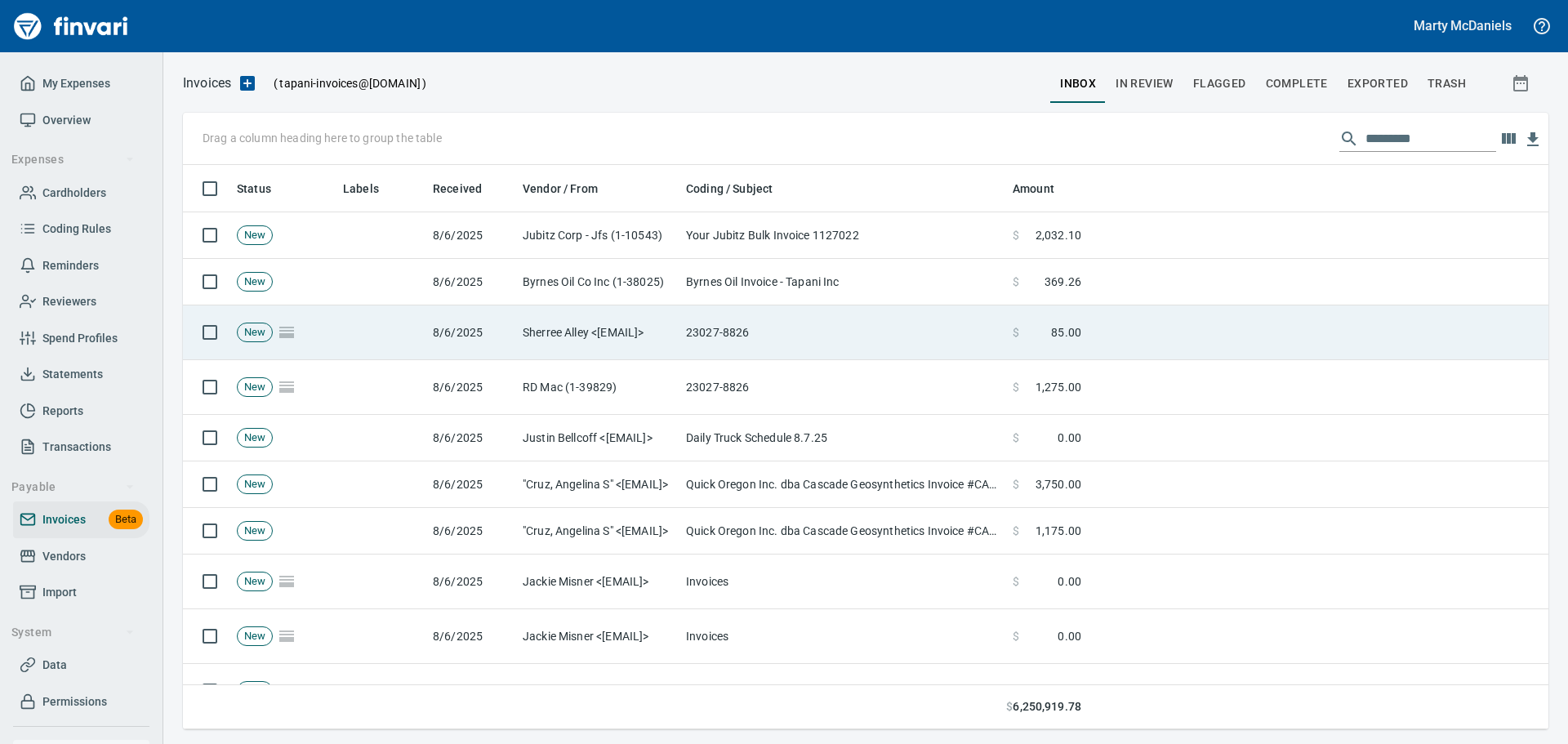 scroll, scrollTop: 2, scrollLeft: 2, axis: both 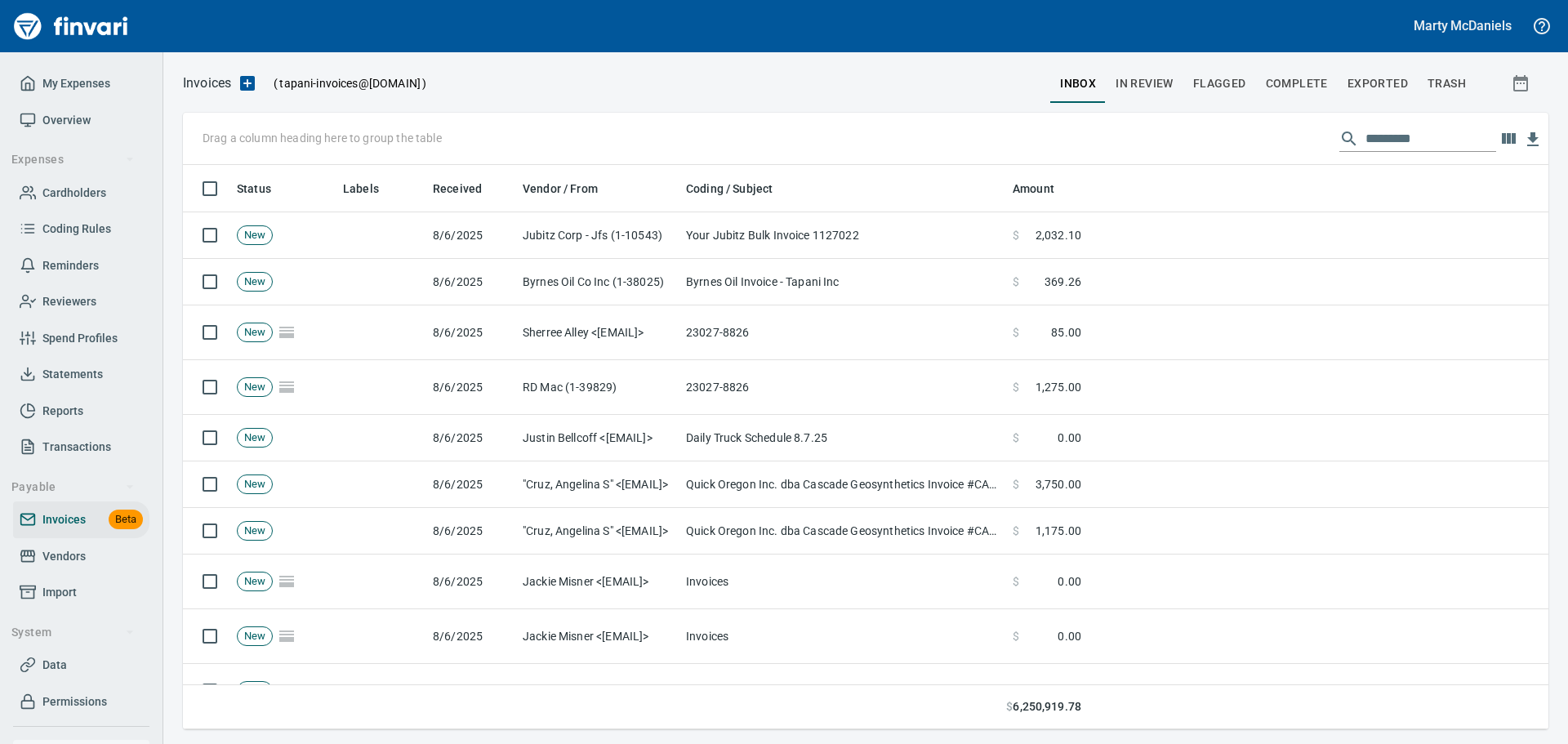 click at bounding box center [1431, 139] 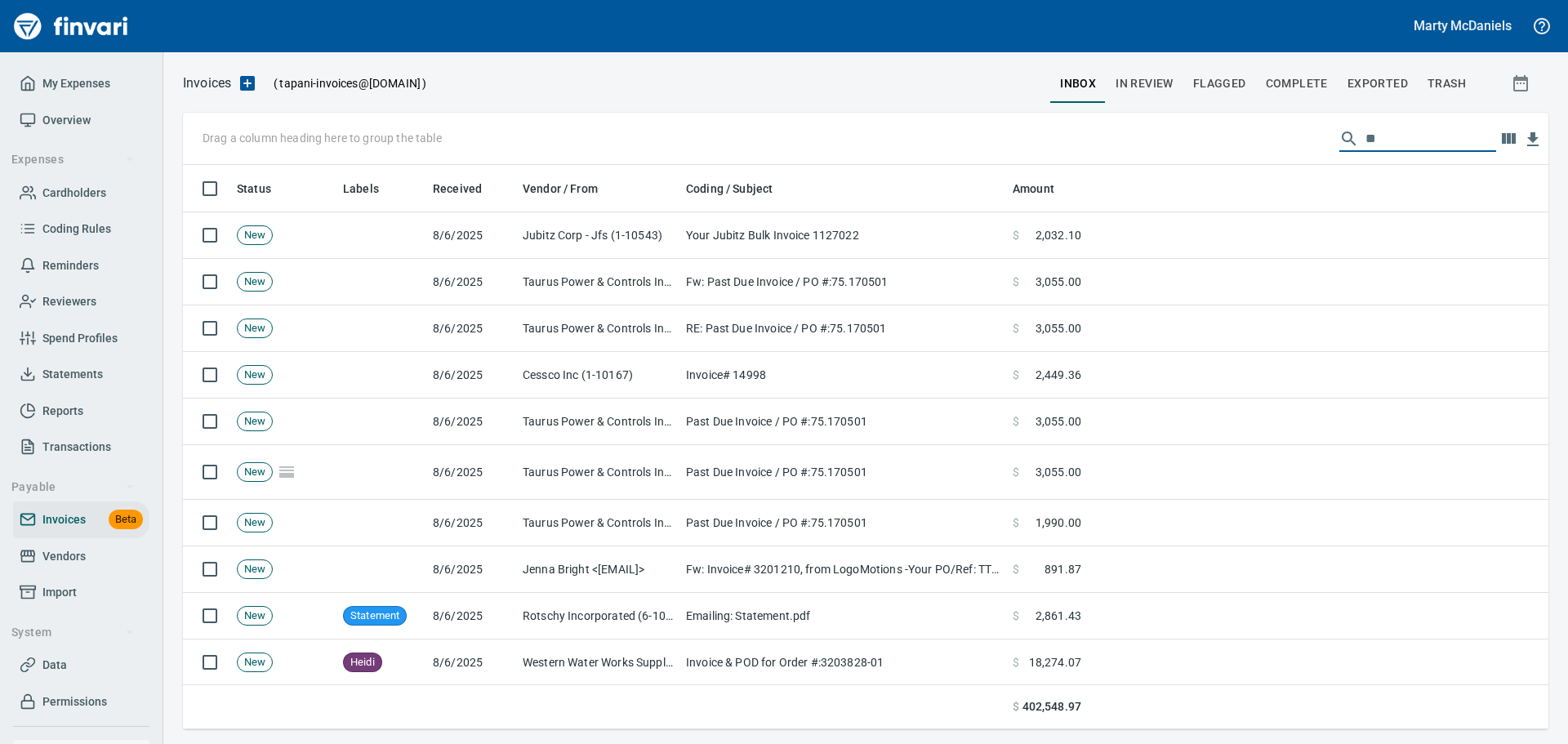 type on "*" 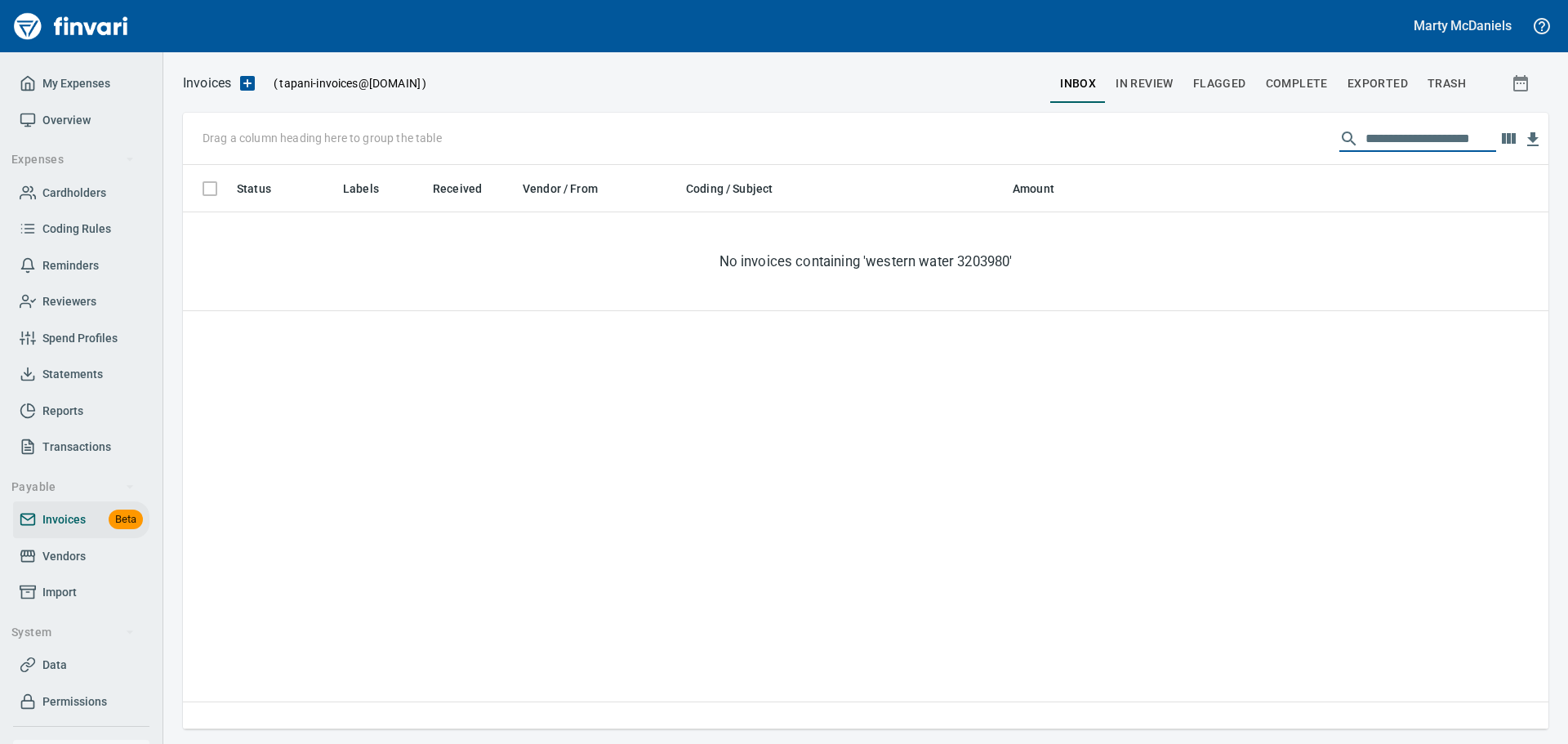 type on "**********" 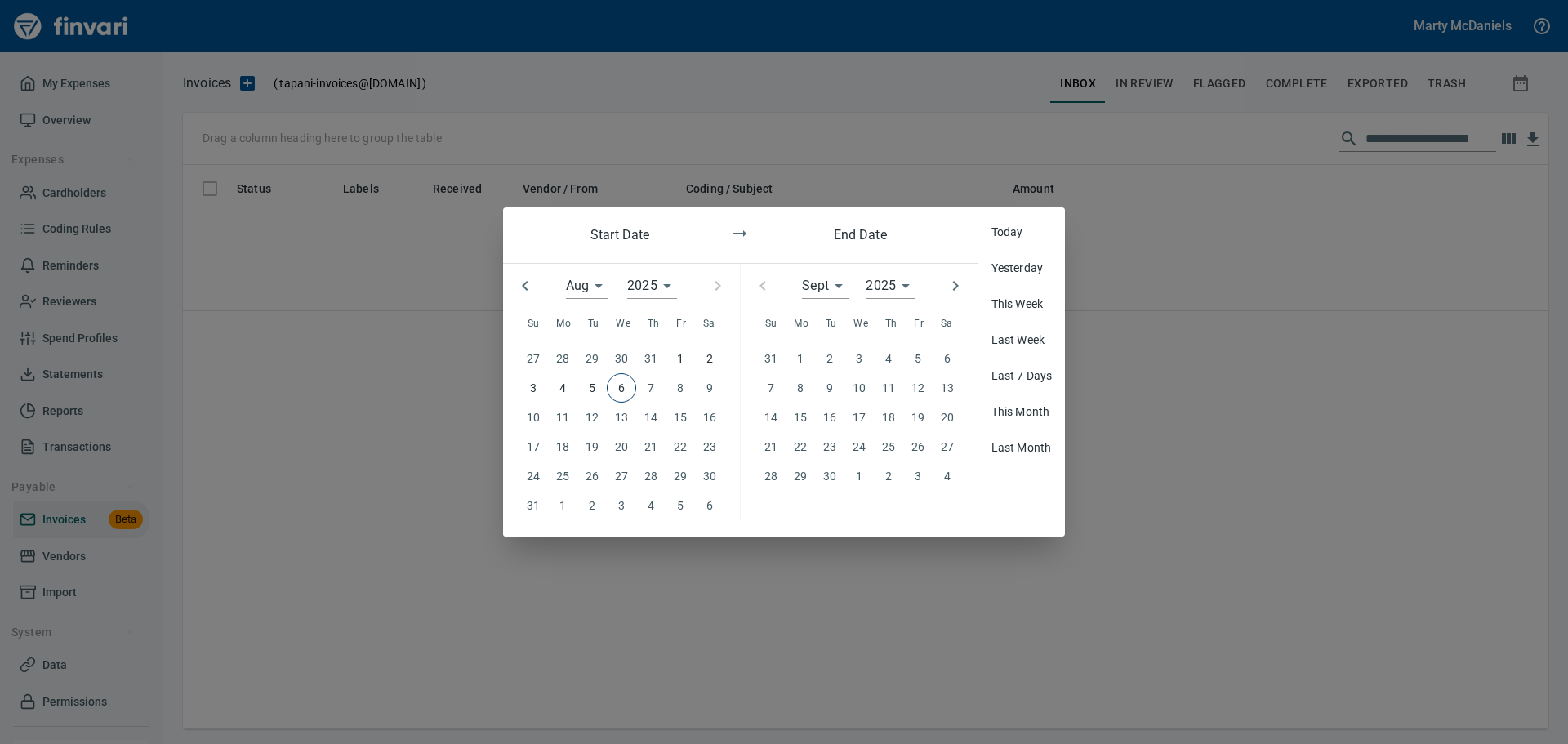 click 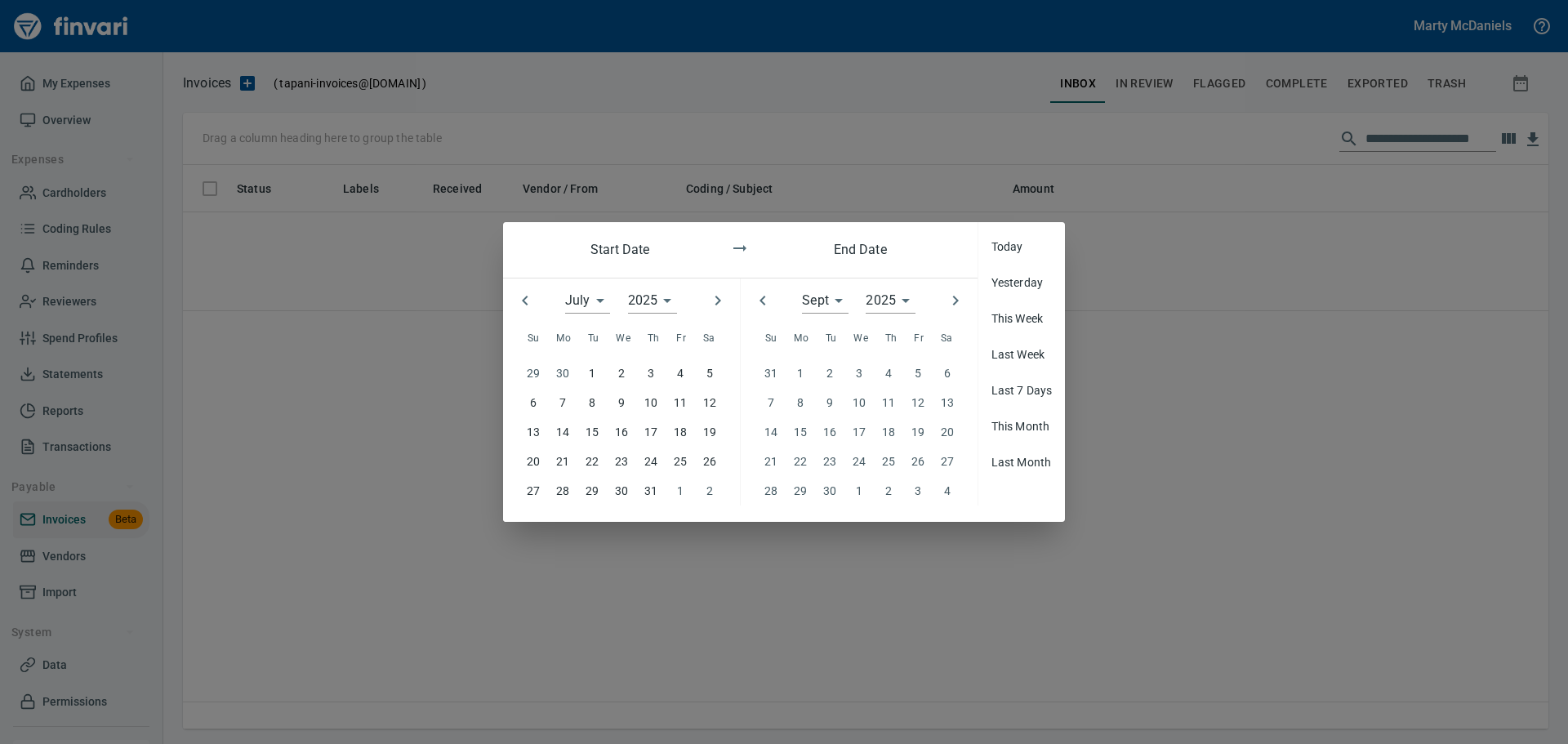 click on "1" at bounding box center [592, 373] 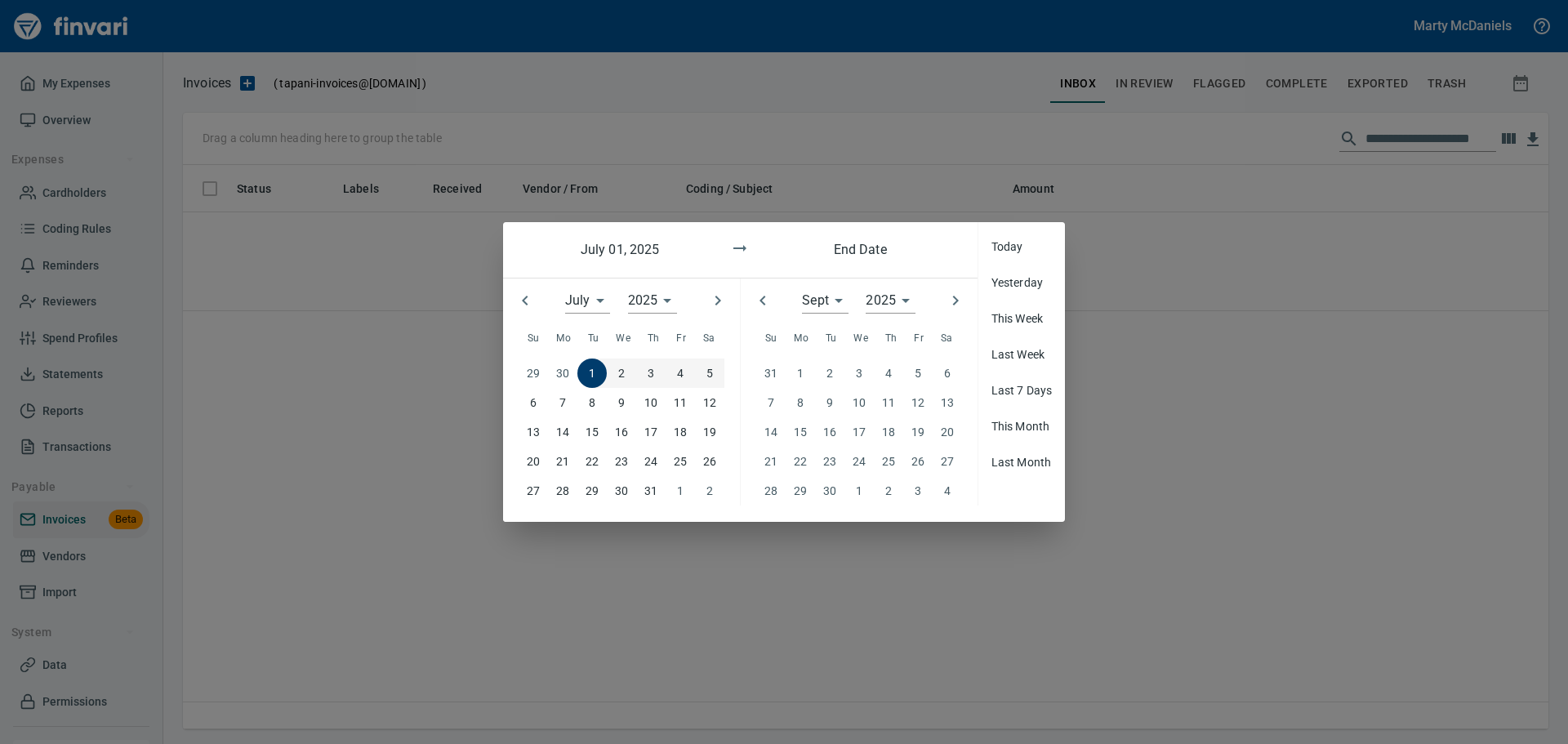 click 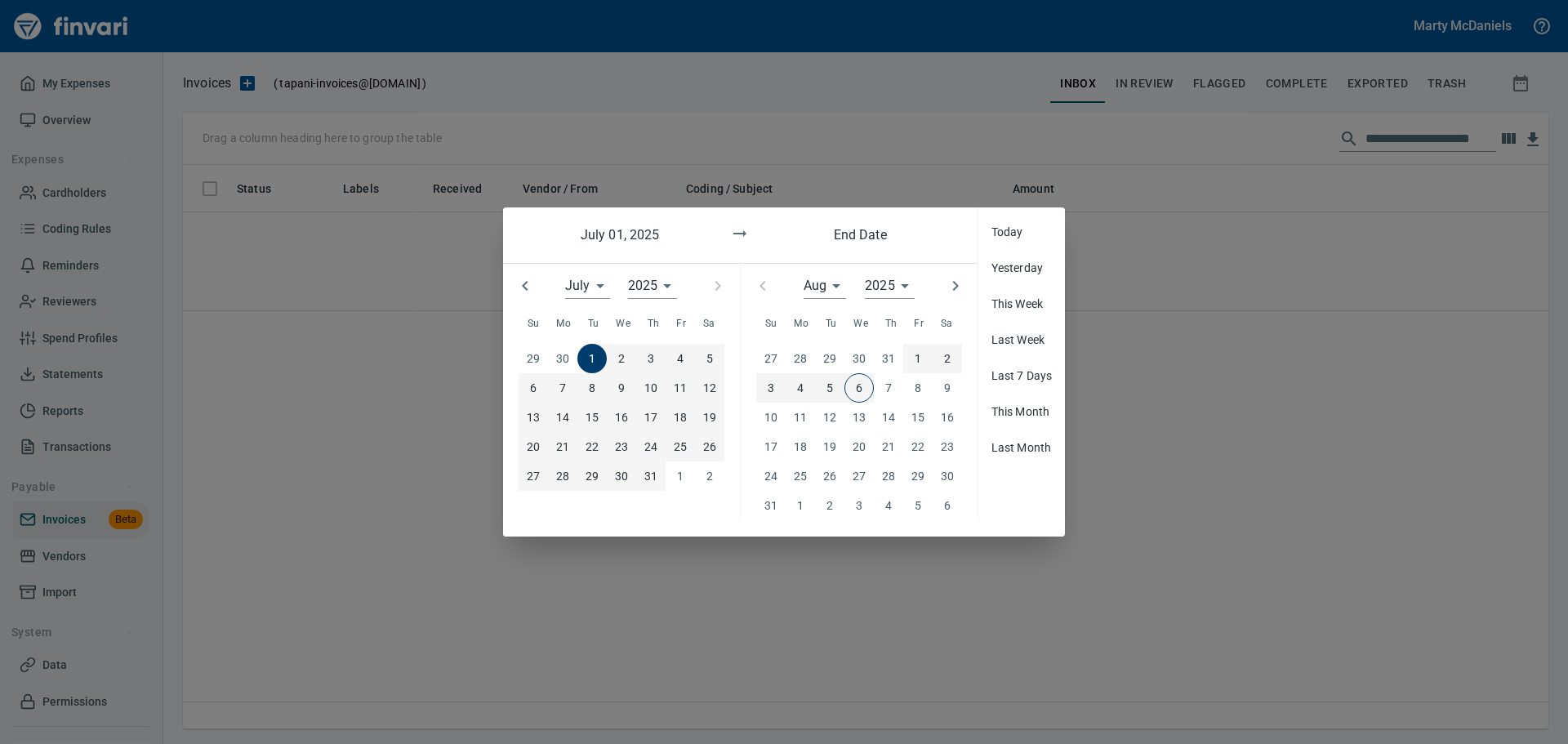 click on "6" at bounding box center (859, 388) 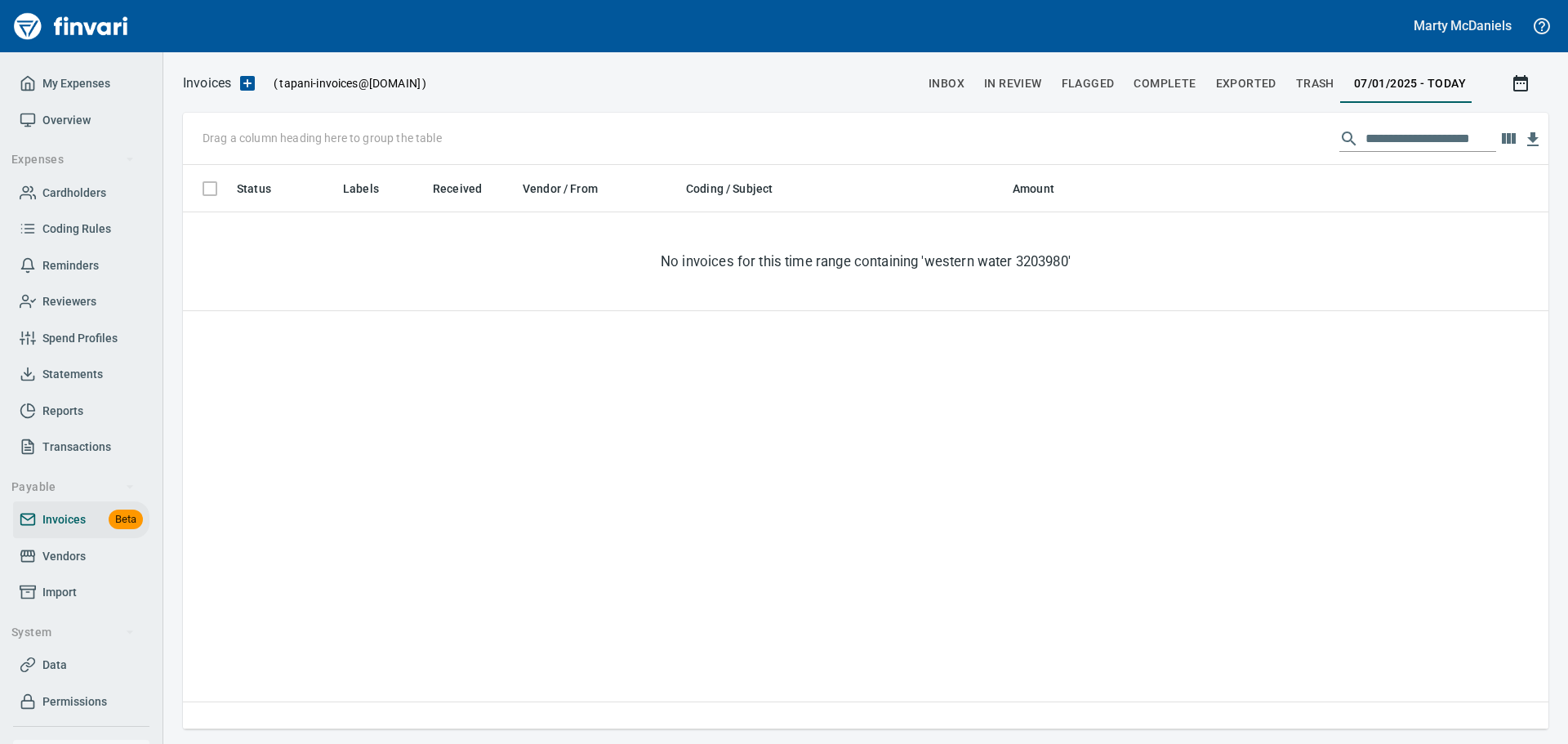 scroll, scrollTop: 2, scrollLeft: 2, axis: both 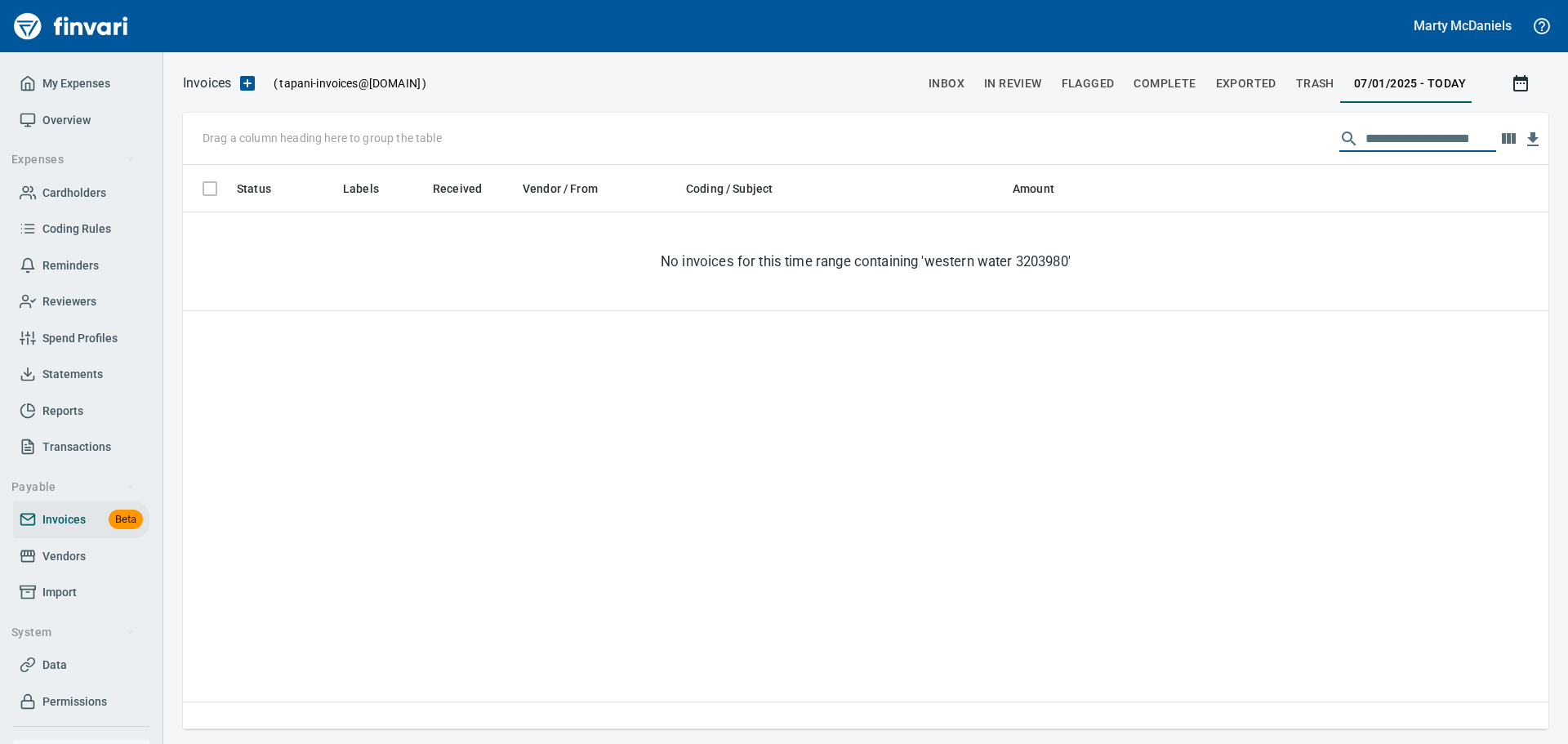 drag, startPoint x: 1441, startPoint y: 135, endPoint x: 1295, endPoint y: 149, distance: 146.6697 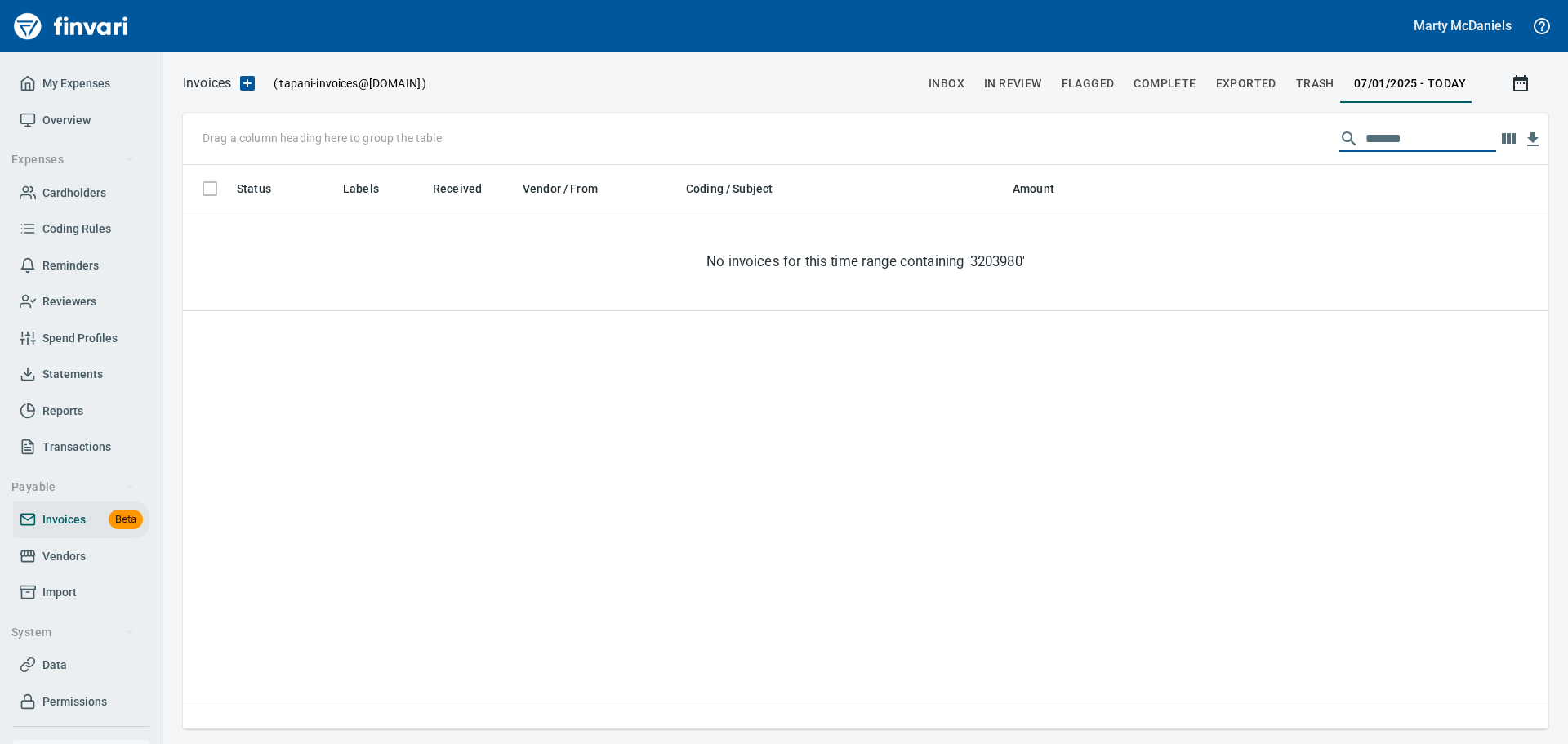 click on "*******" at bounding box center [1431, 139] 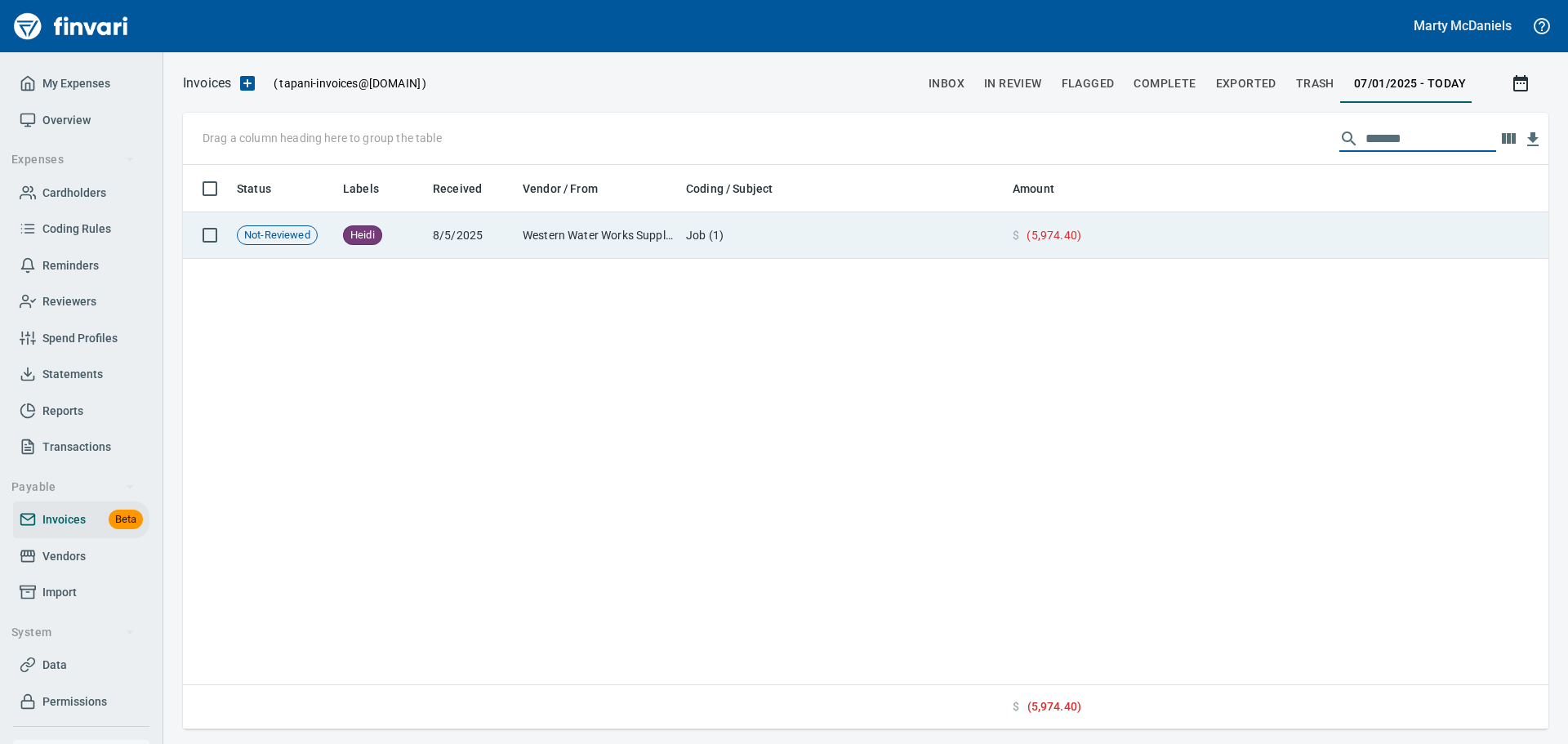 type on "*******" 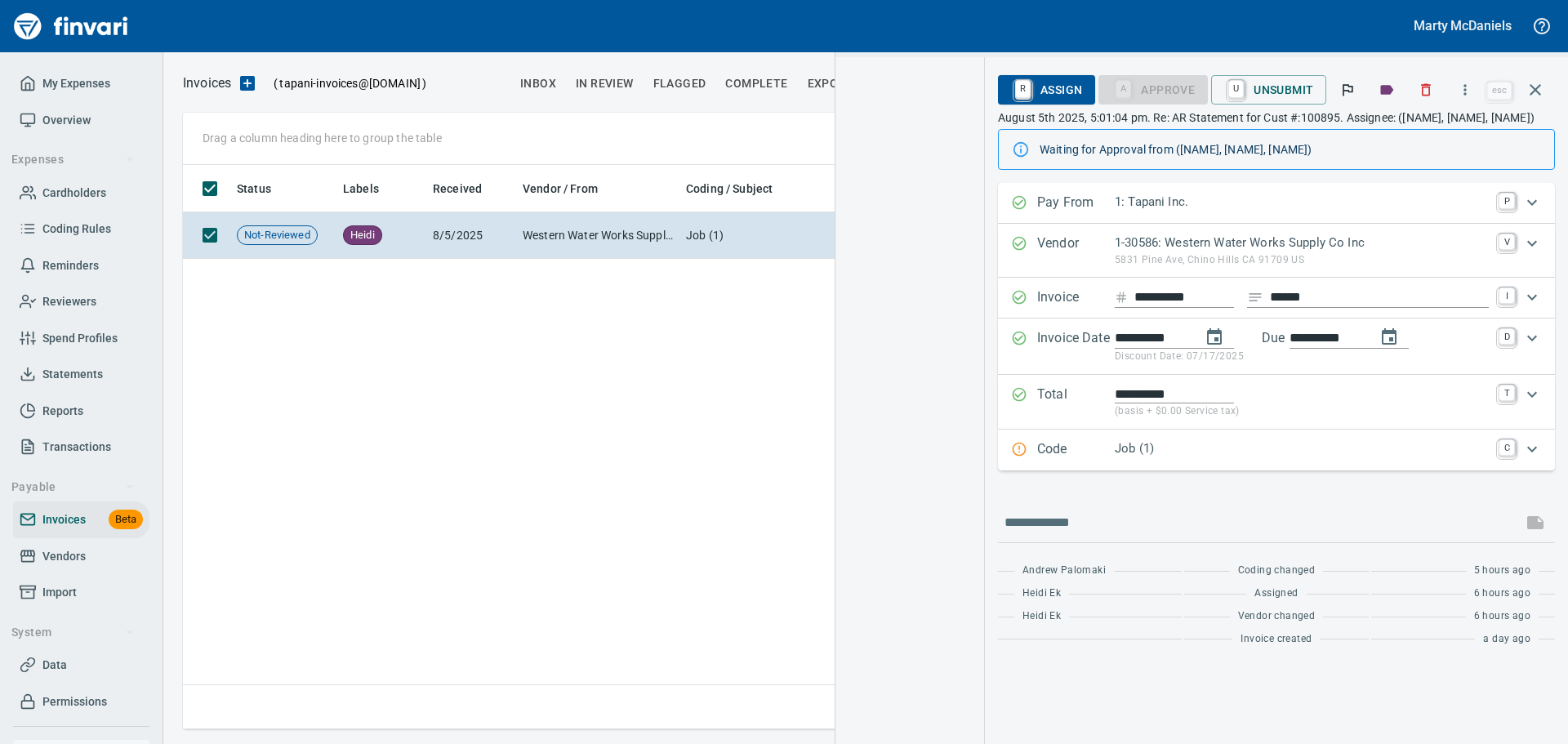 scroll, scrollTop: 552, scrollLeft: 945, axis: both 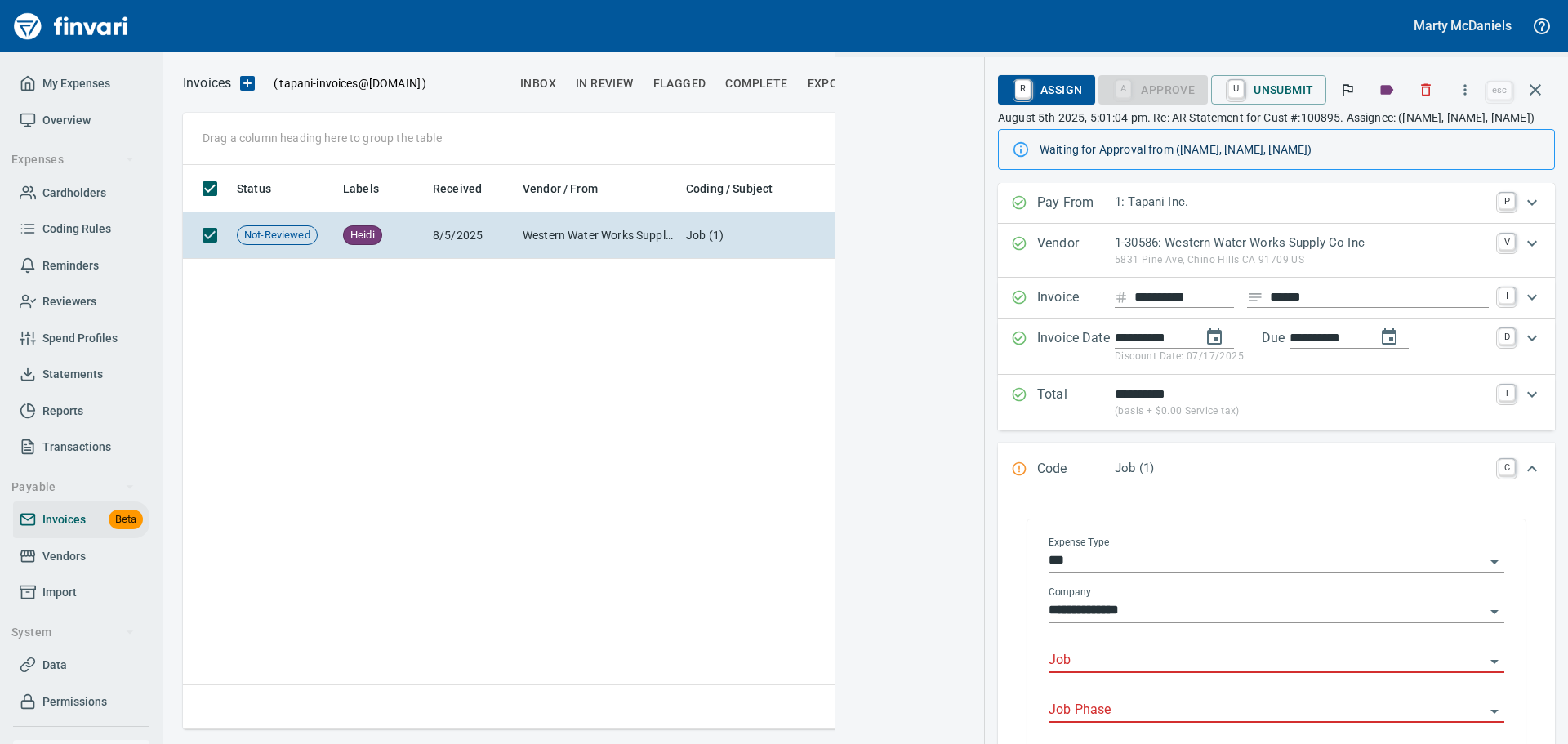 click on "Job" at bounding box center [1267, 661] 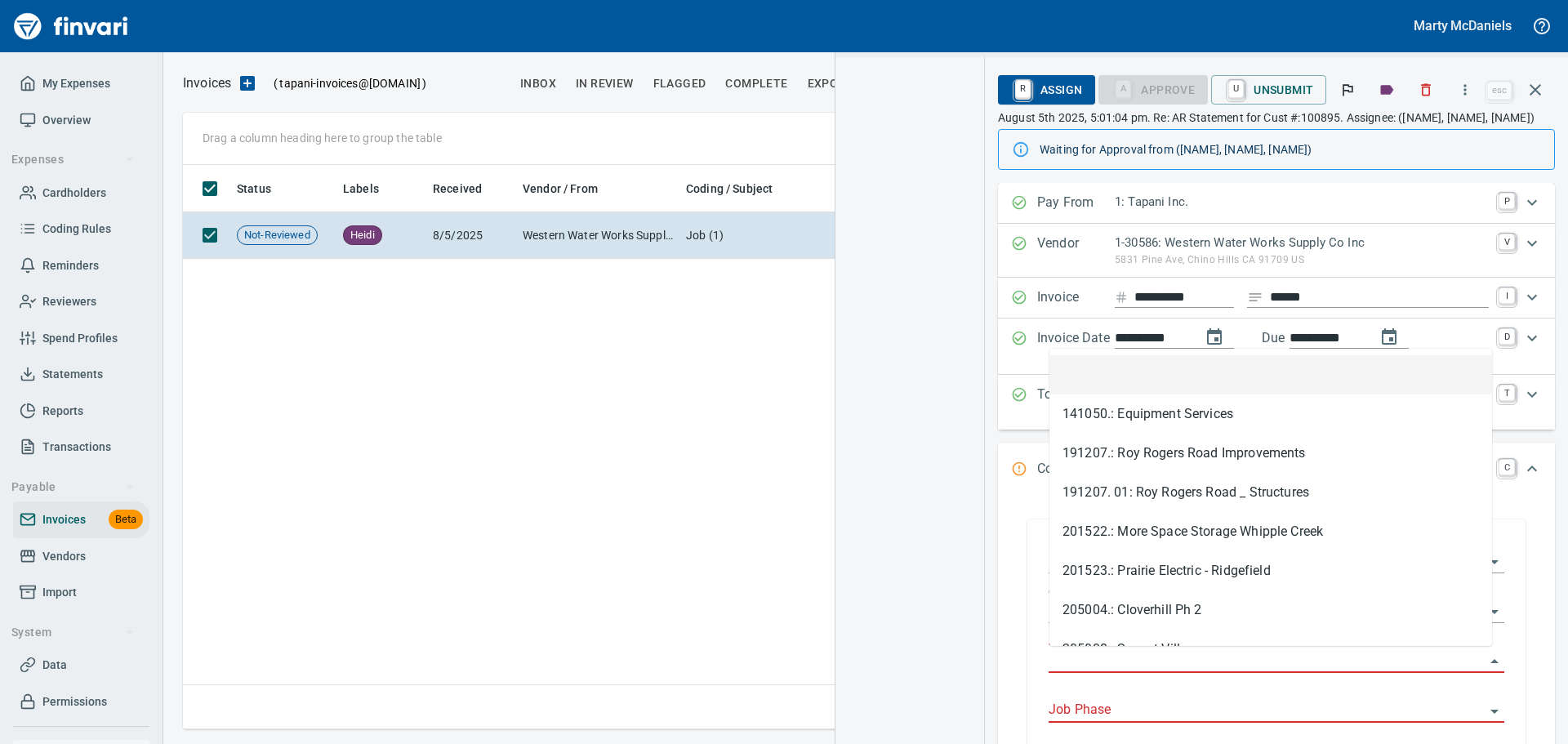 scroll, scrollTop: 552, scrollLeft: 945, axis: both 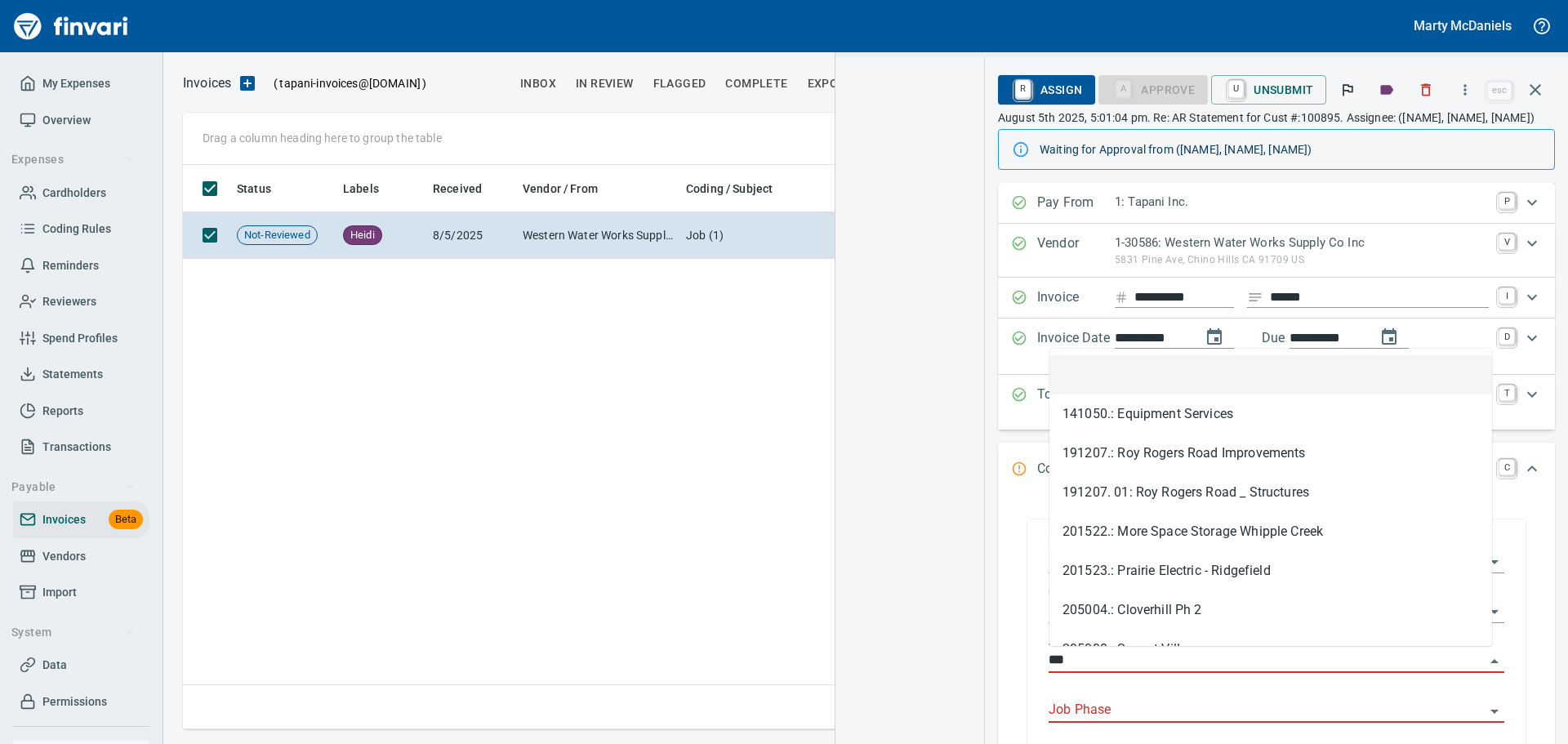 click at bounding box center [1271, 375] 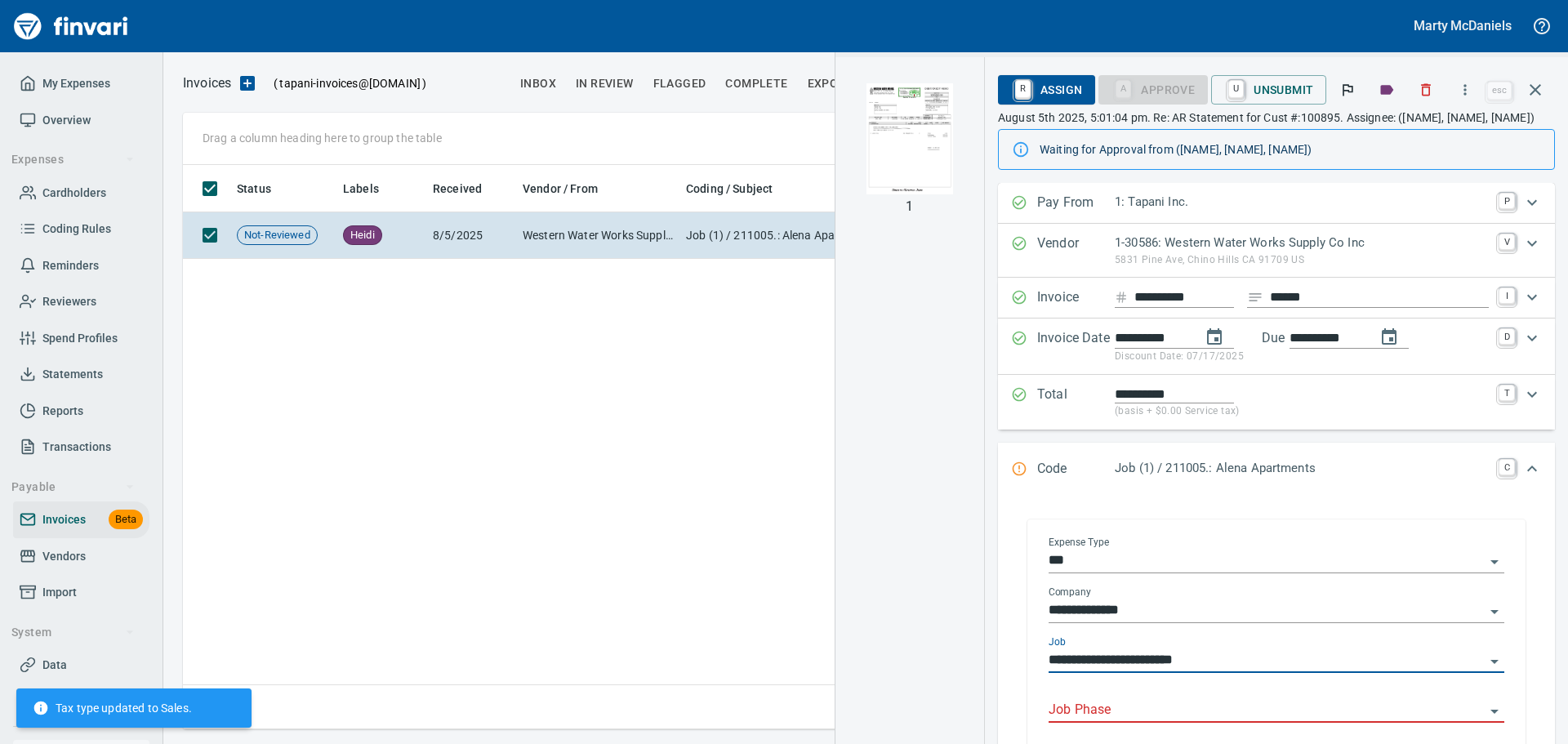 scroll, scrollTop: 552, scrollLeft: 945, axis: both 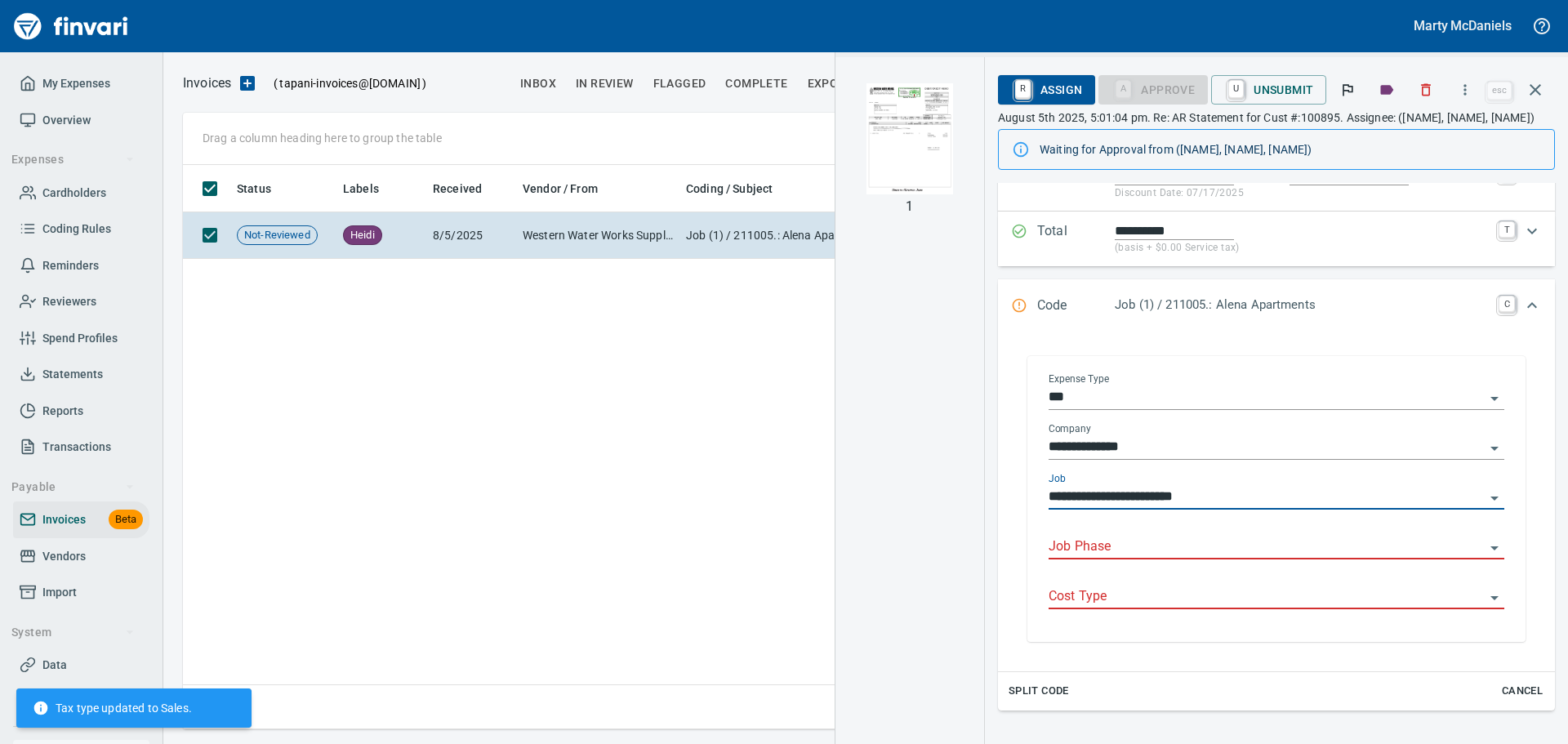 type on "**********" 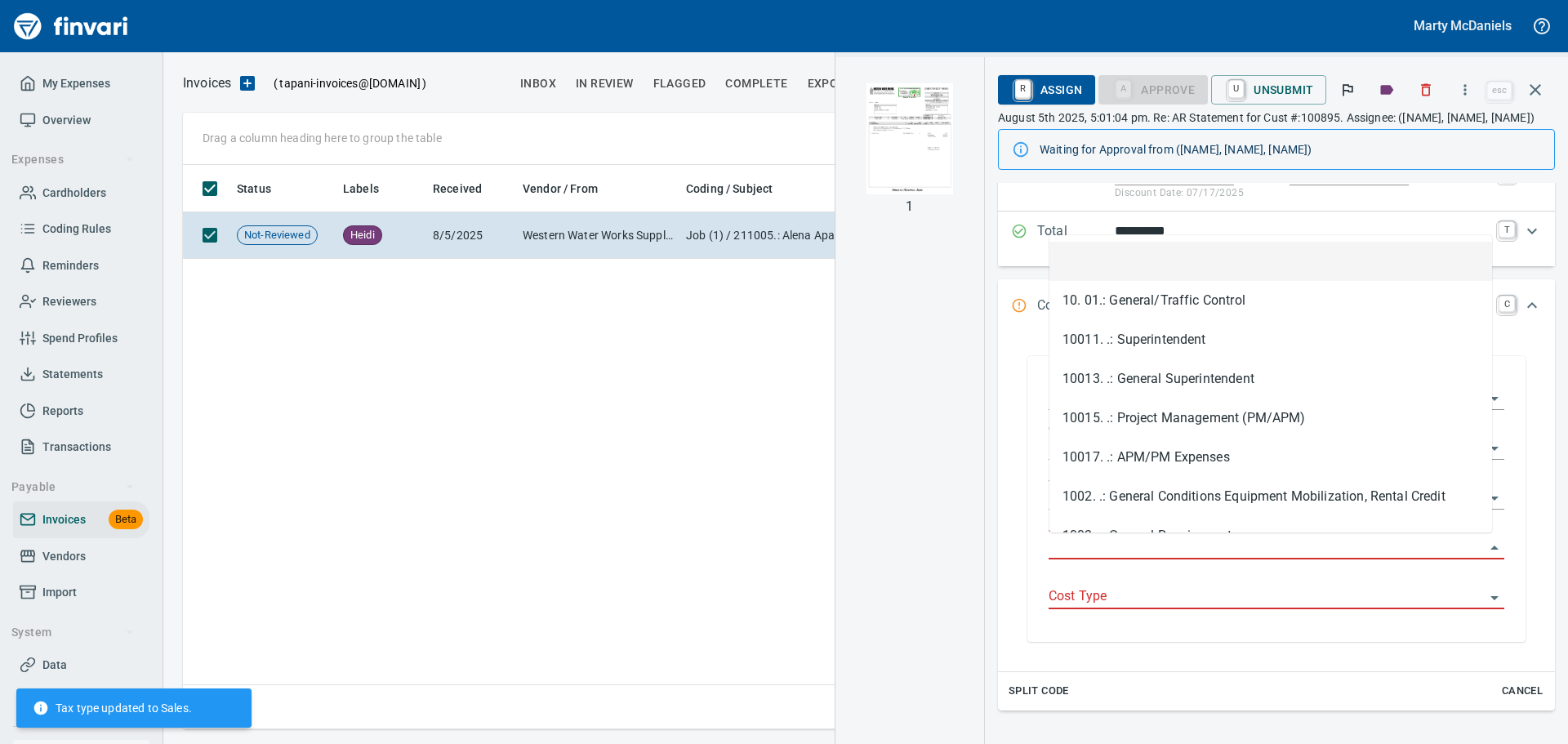 scroll, scrollTop: 552, scrollLeft: 945, axis: both 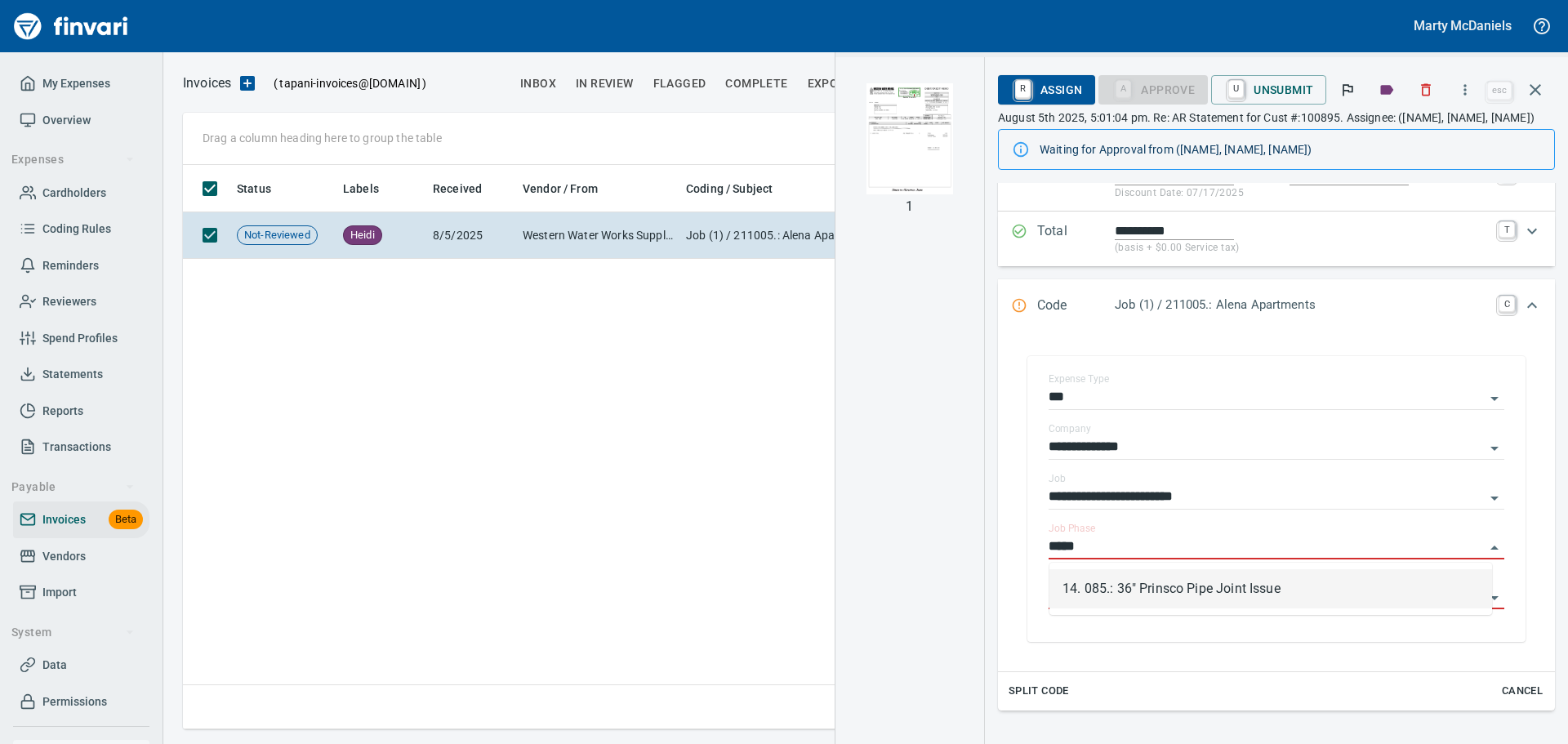 click on "14. 085.: 36" Prinsco Pipe Joint Issue" at bounding box center [1271, 589] 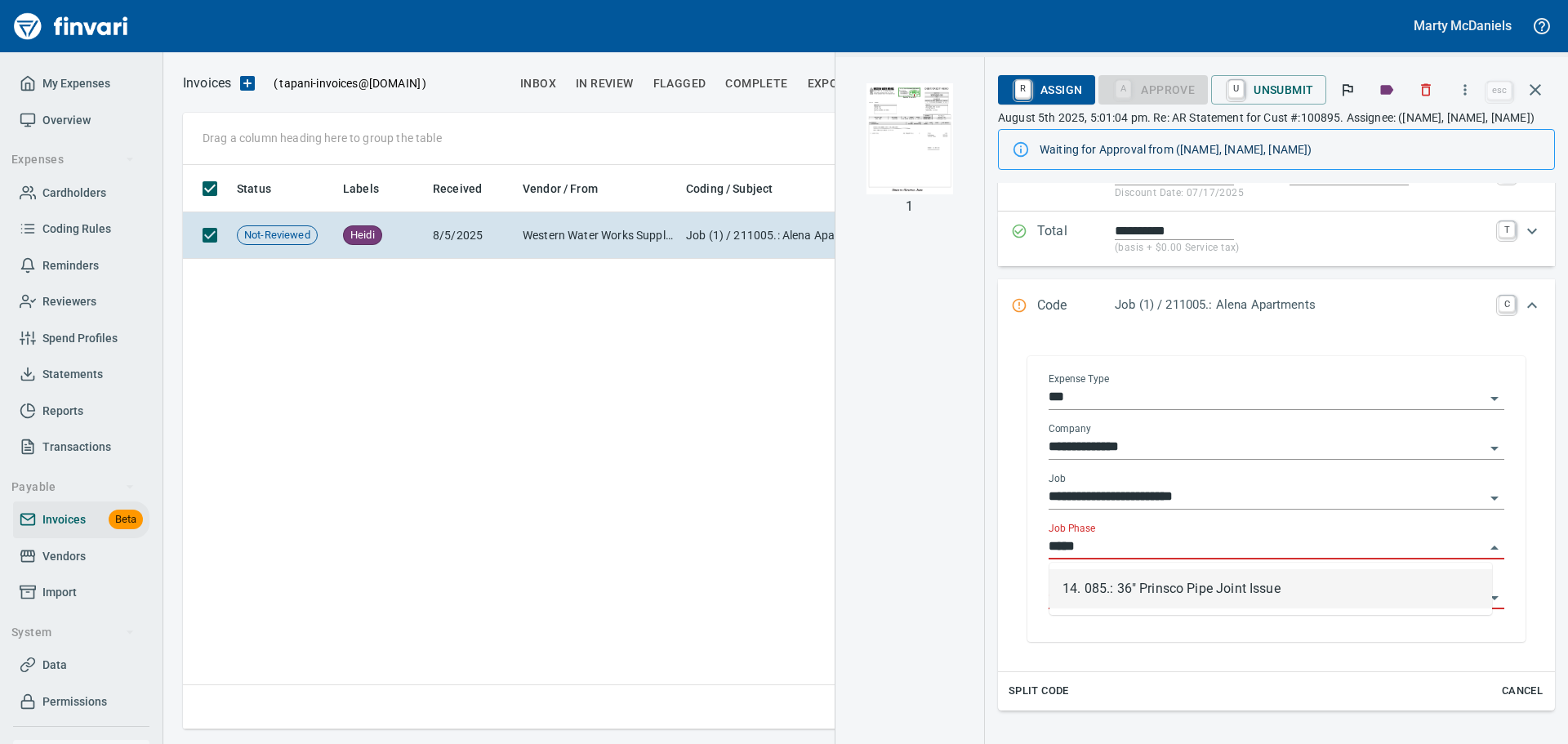 type on "**********" 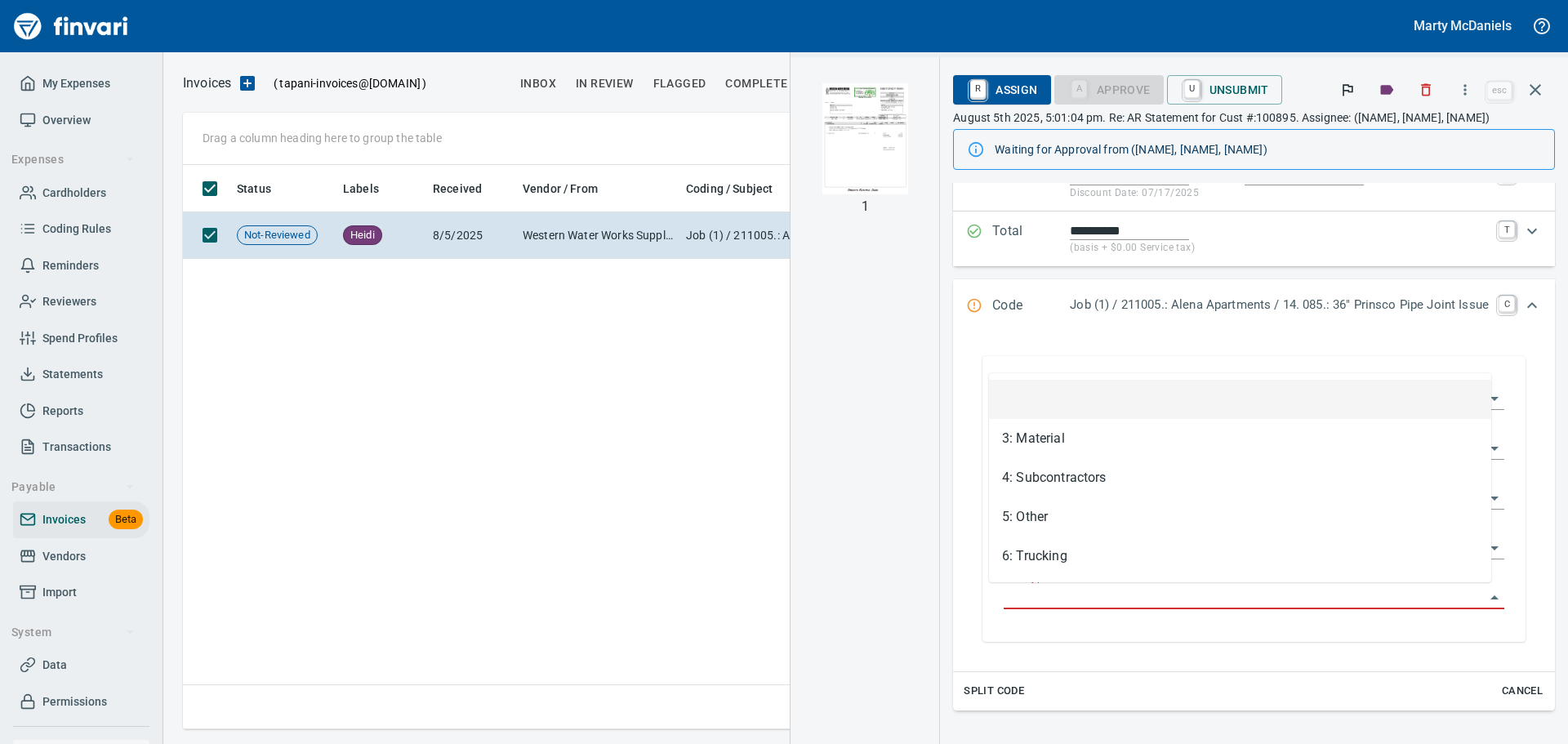 click on "Cost Type" at bounding box center (1244, 597) 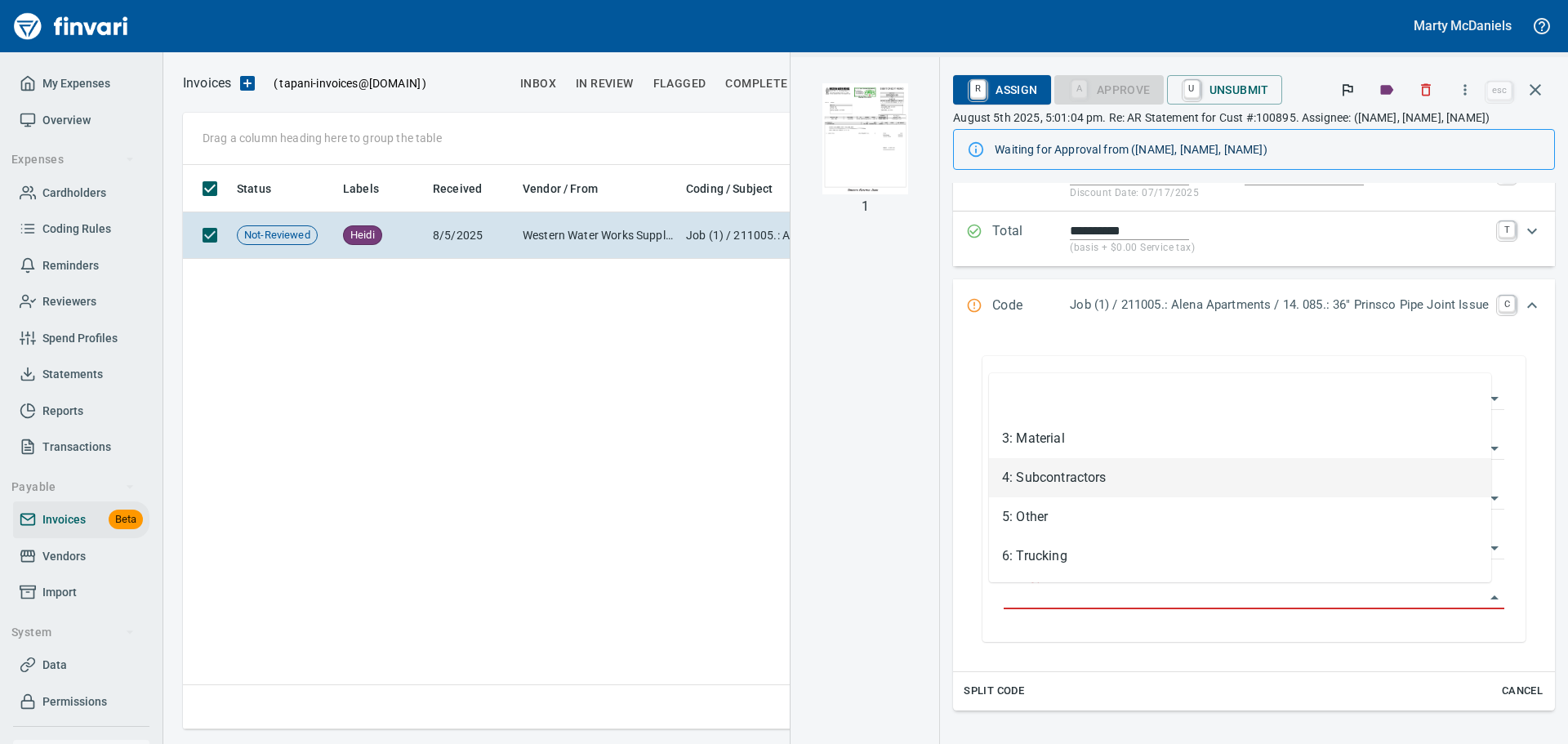 scroll, scrollTop: 552, scrollLeft: 945, axis: both 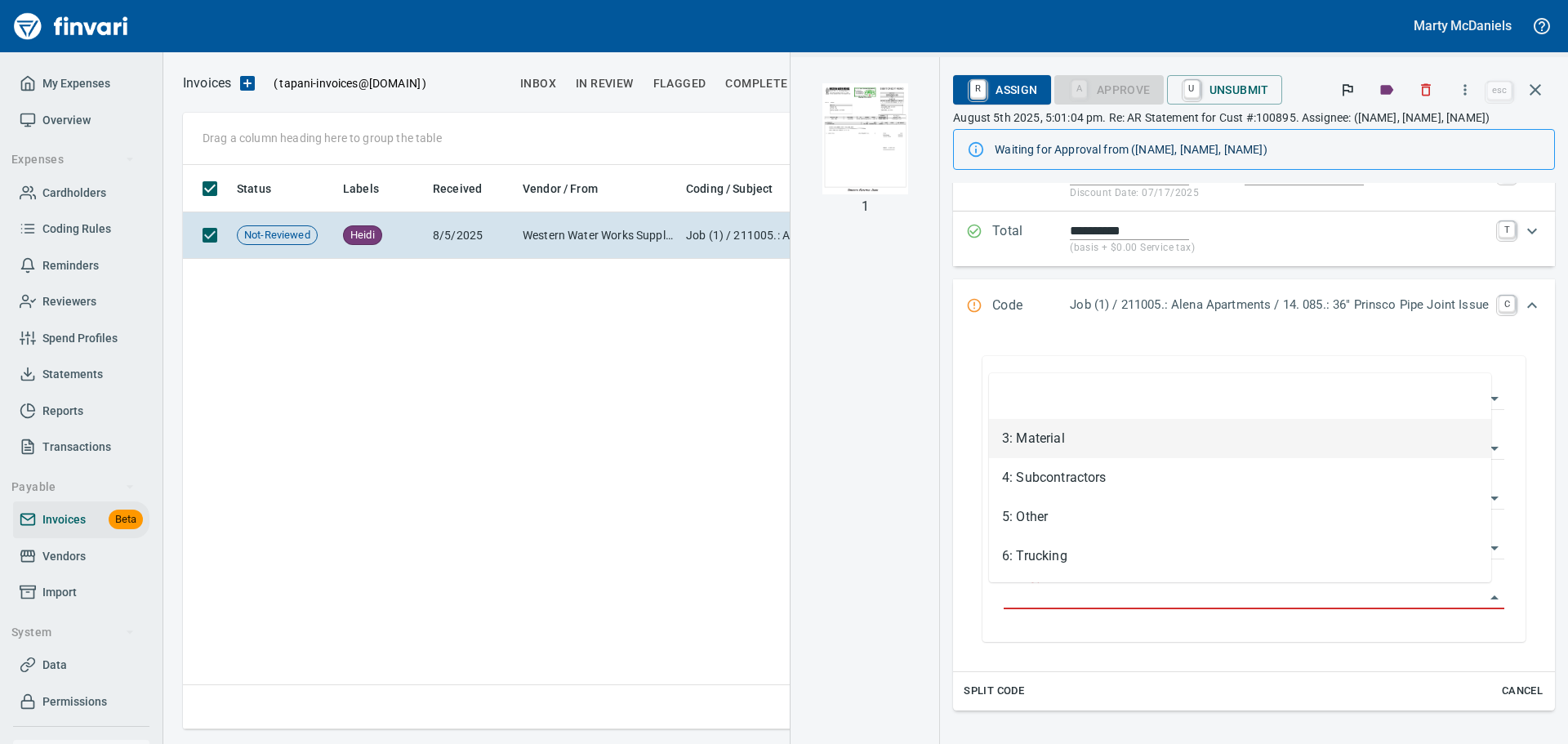 click on "3: Material" at bounding box center (1240, 439) 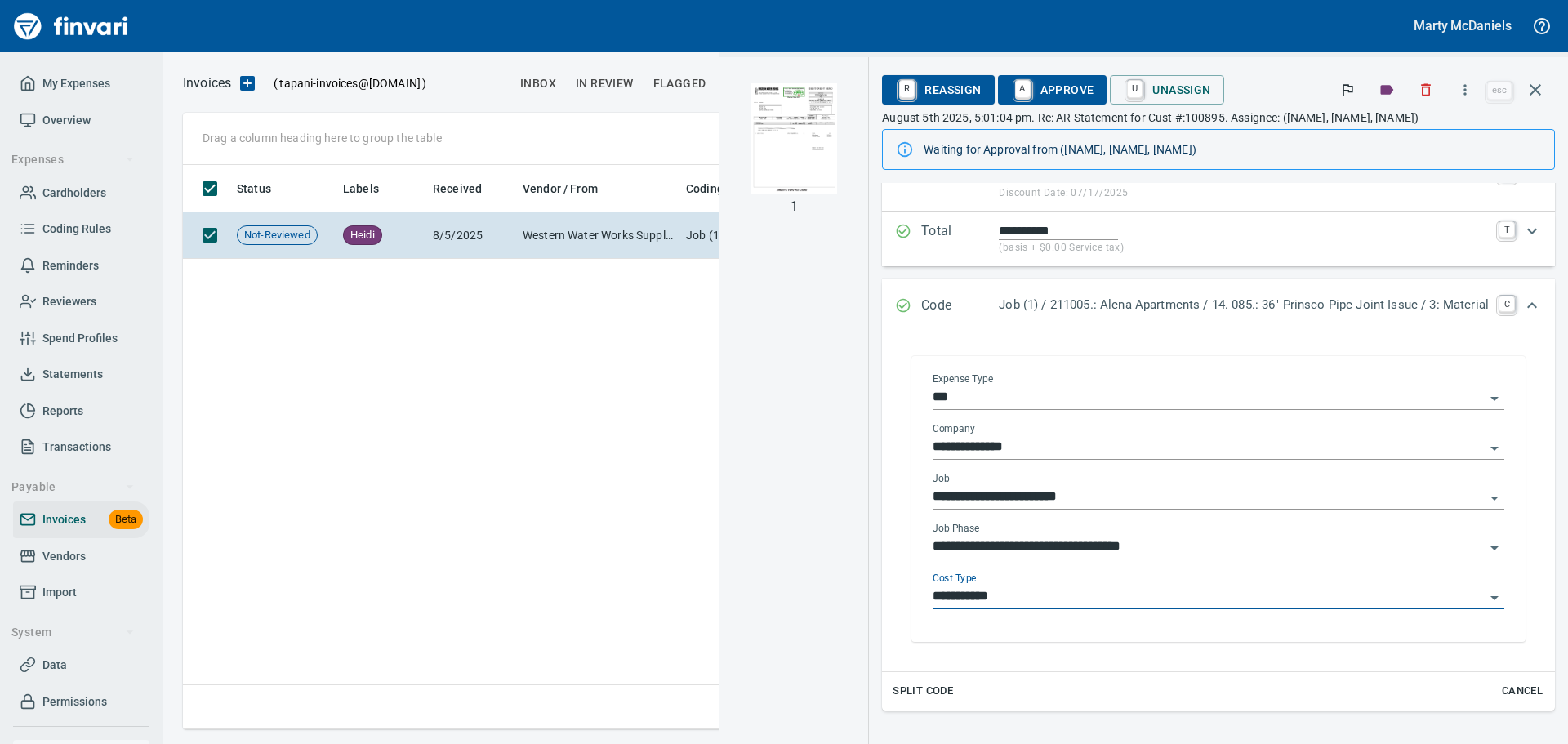 type on "**********" 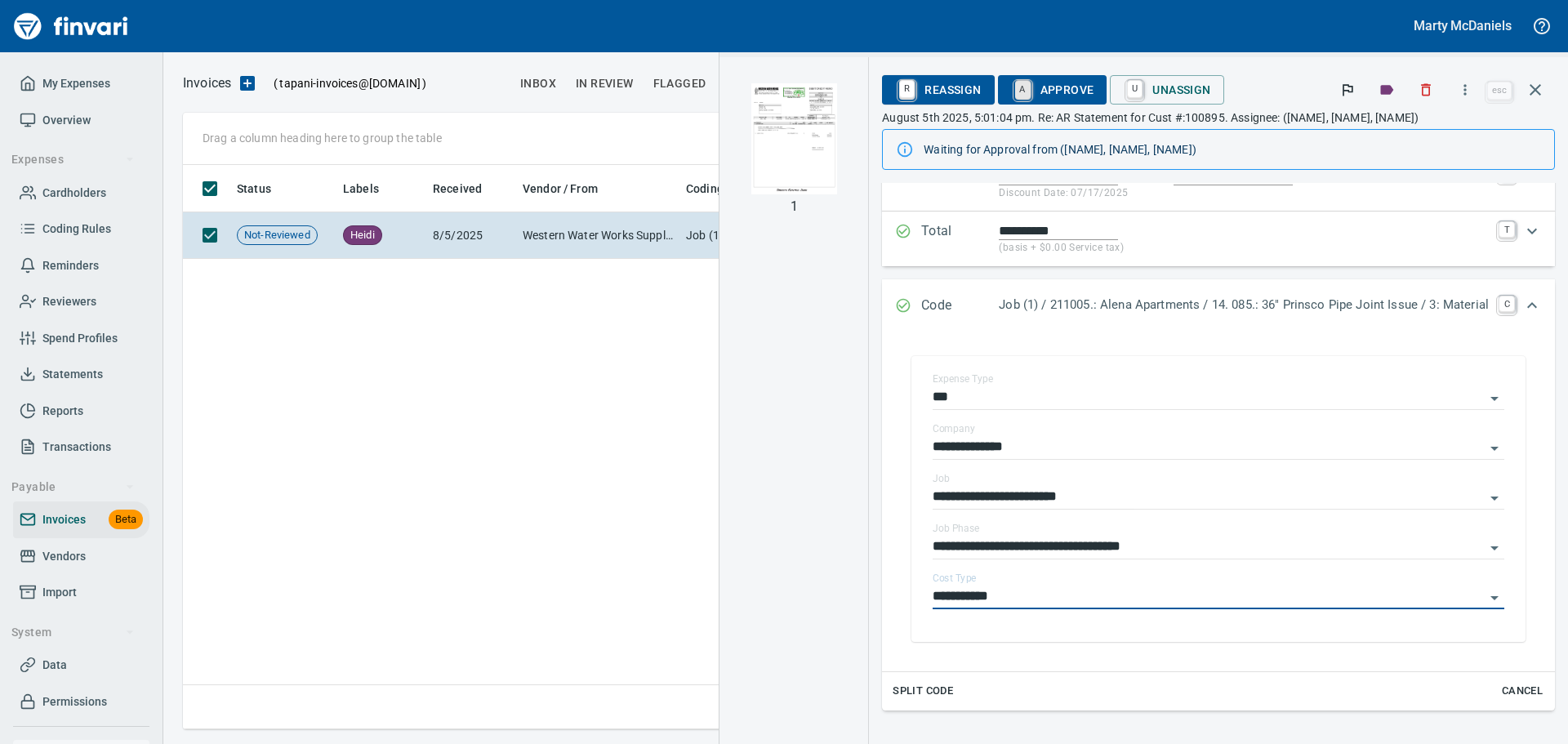 click on "A" at bounding box center (1022, 90) 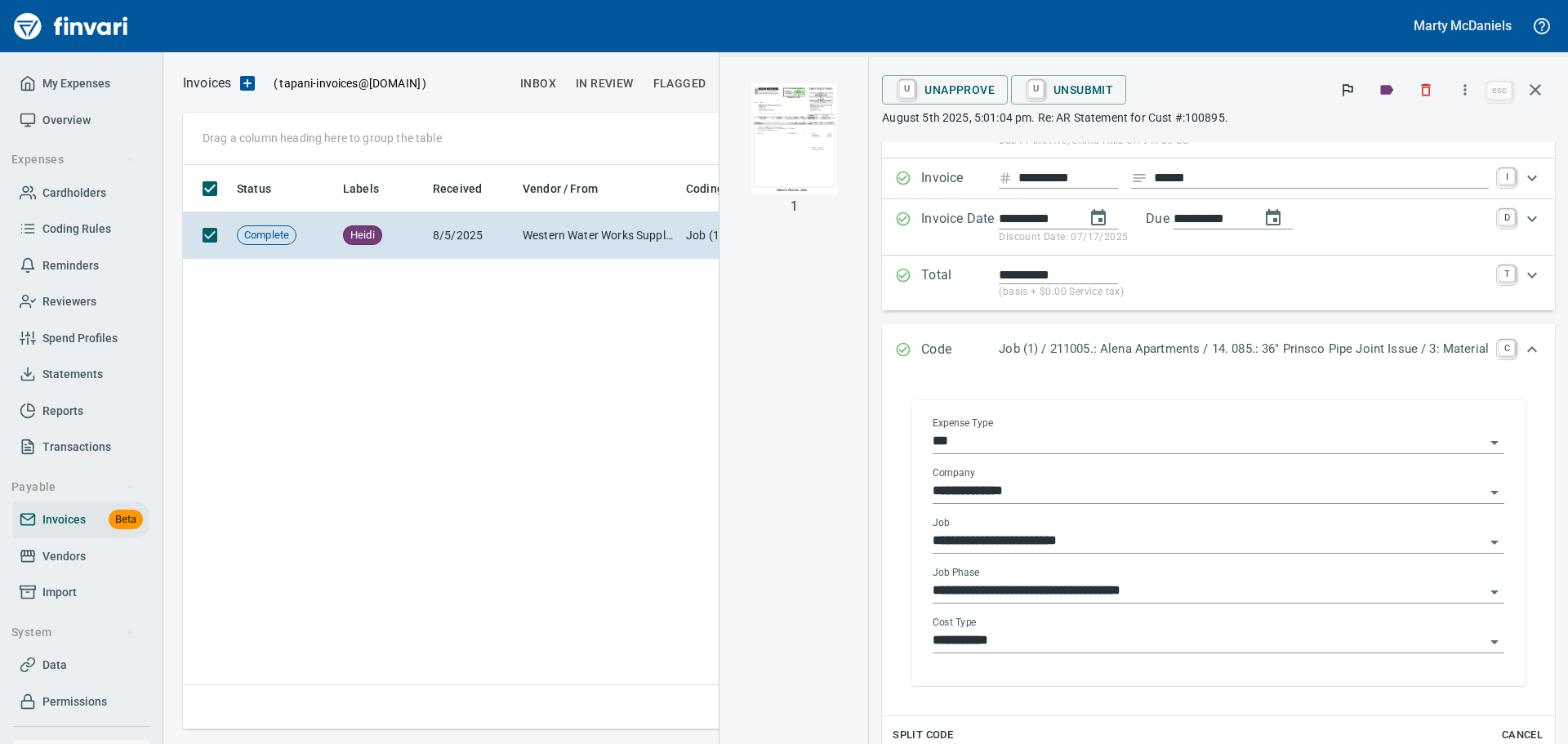 scroll, scrollTop: 0, scrollLeft: 0, axis: both 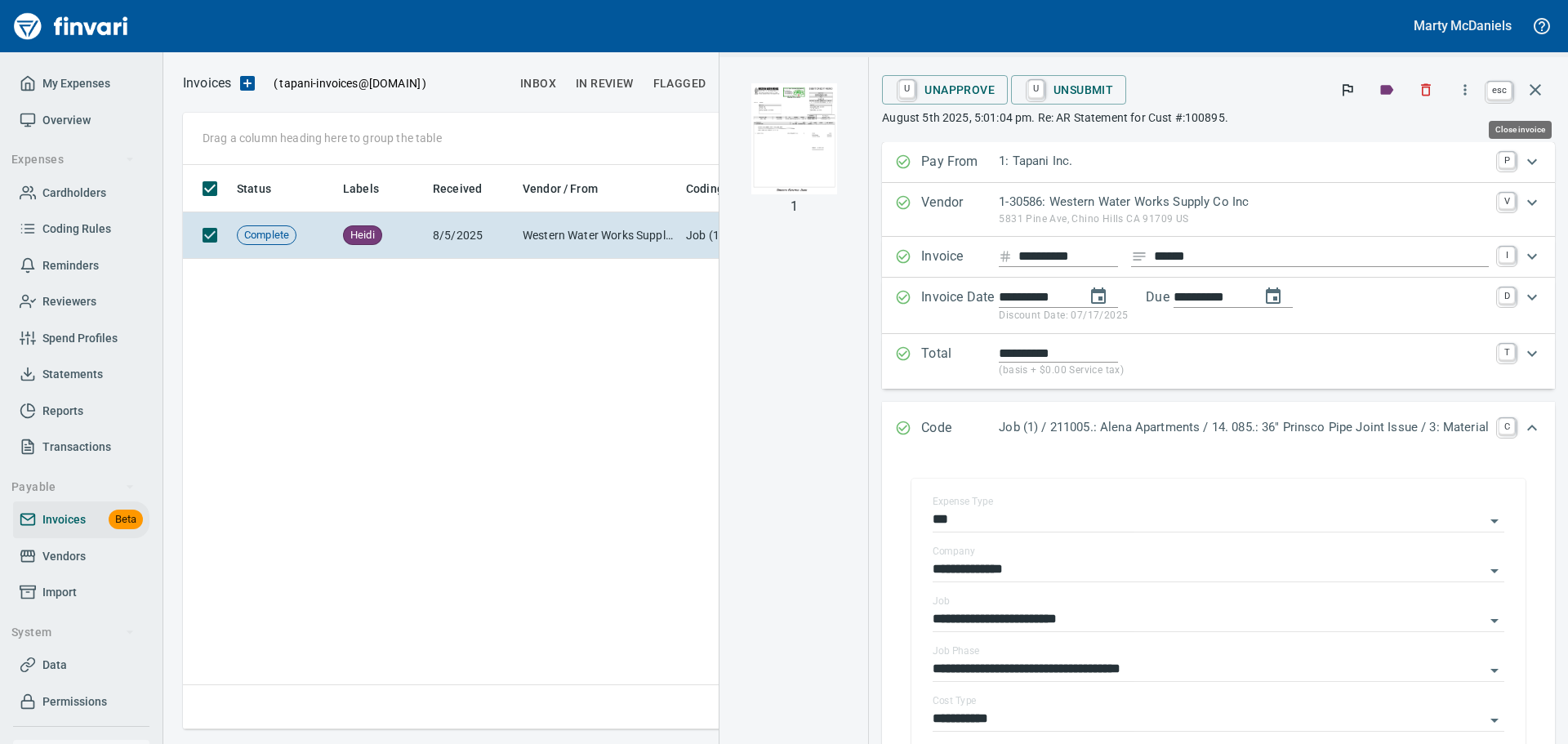 click 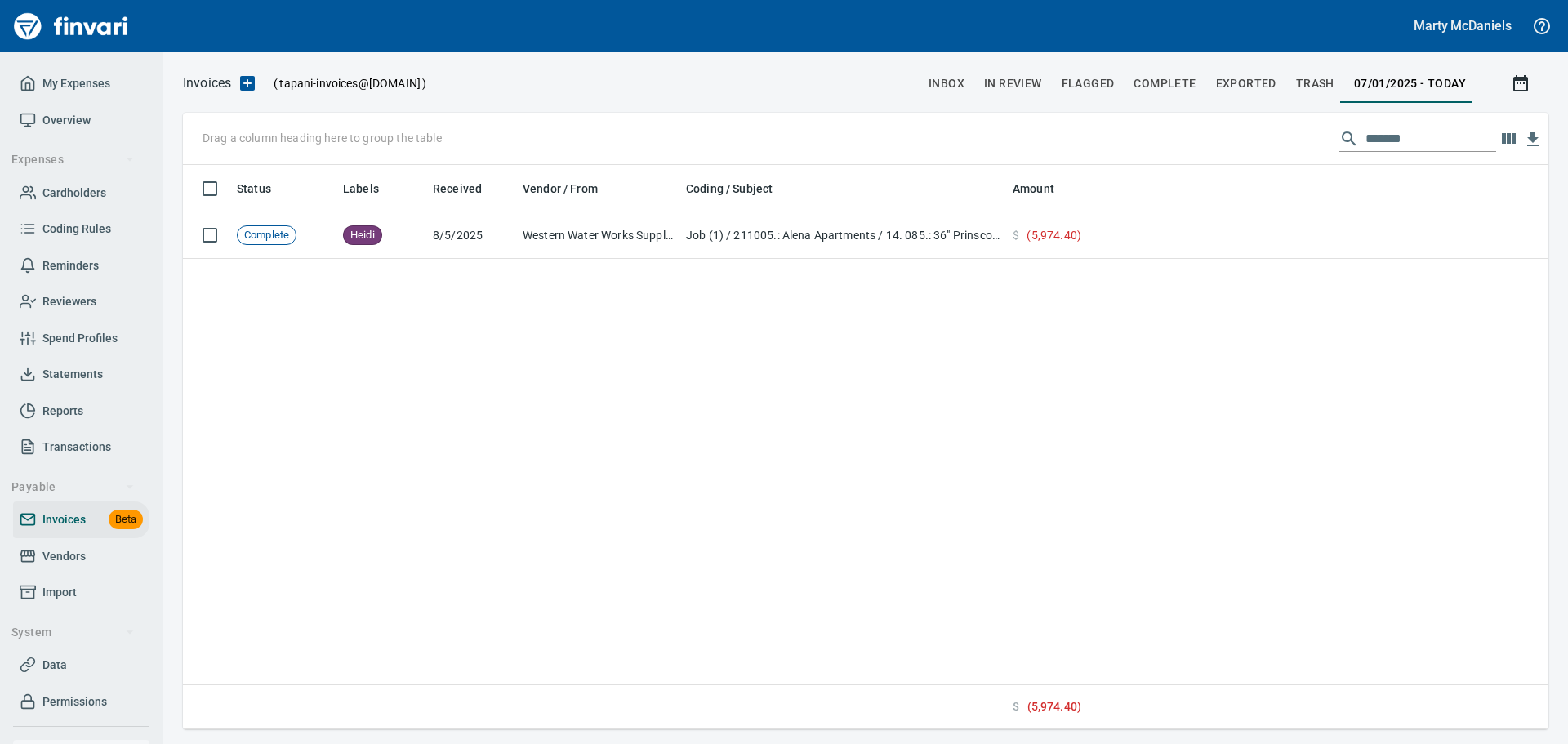scroll, scrollTop: 552, scrollLeft: 1264, axis: both 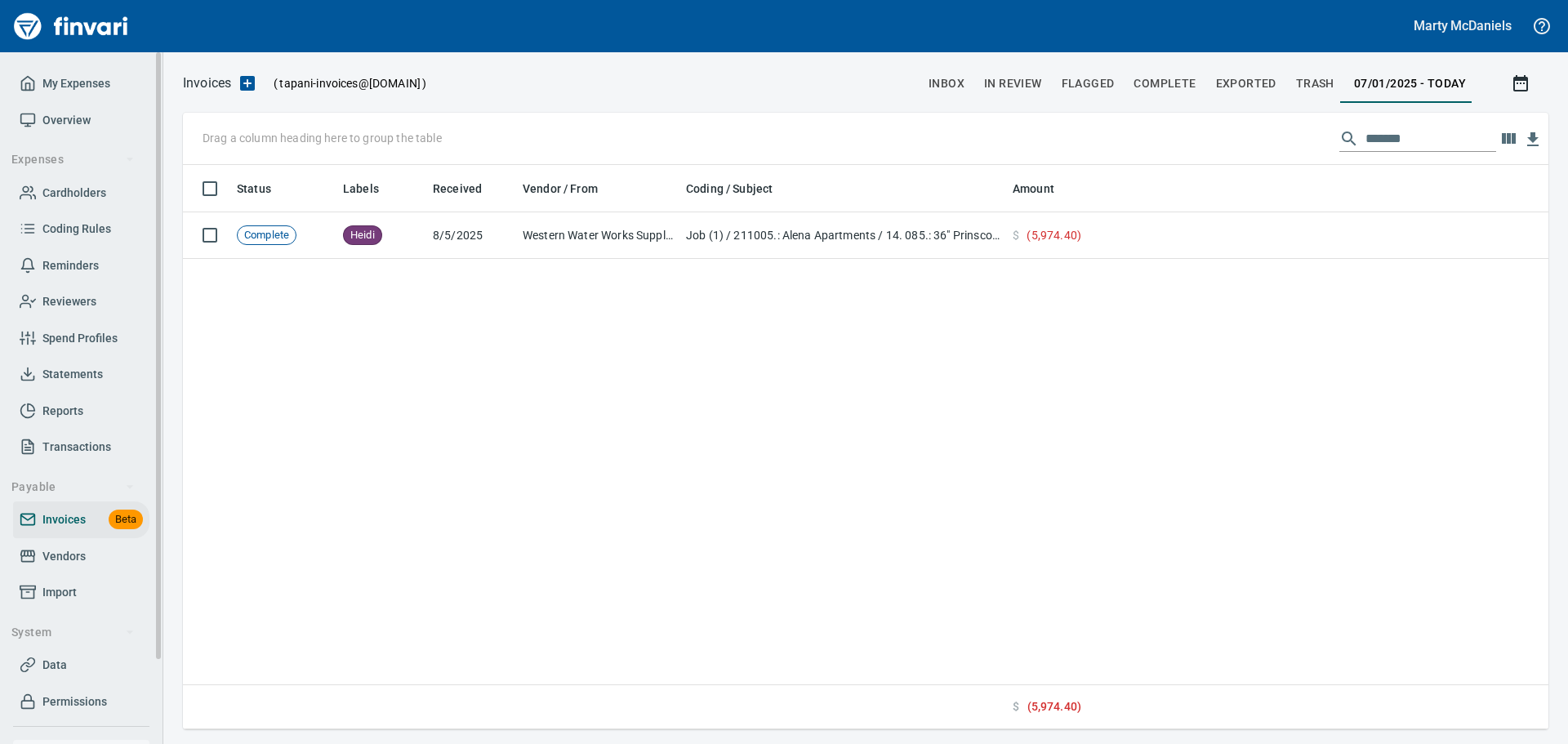 click on "My Expenses" at bounding box center (76, 83) 